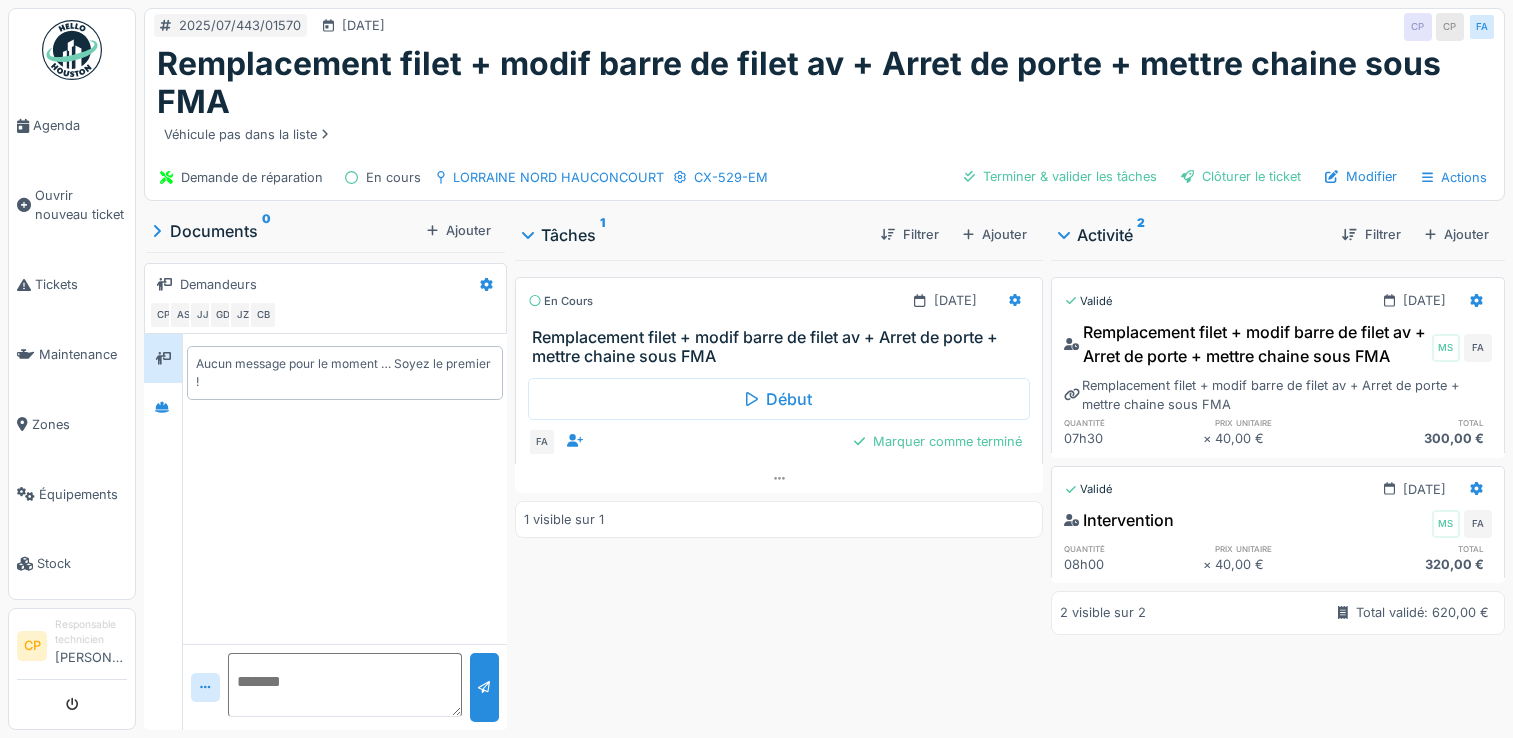 scroll, scrollTop: 0, scrollLeft: 0, axis: both 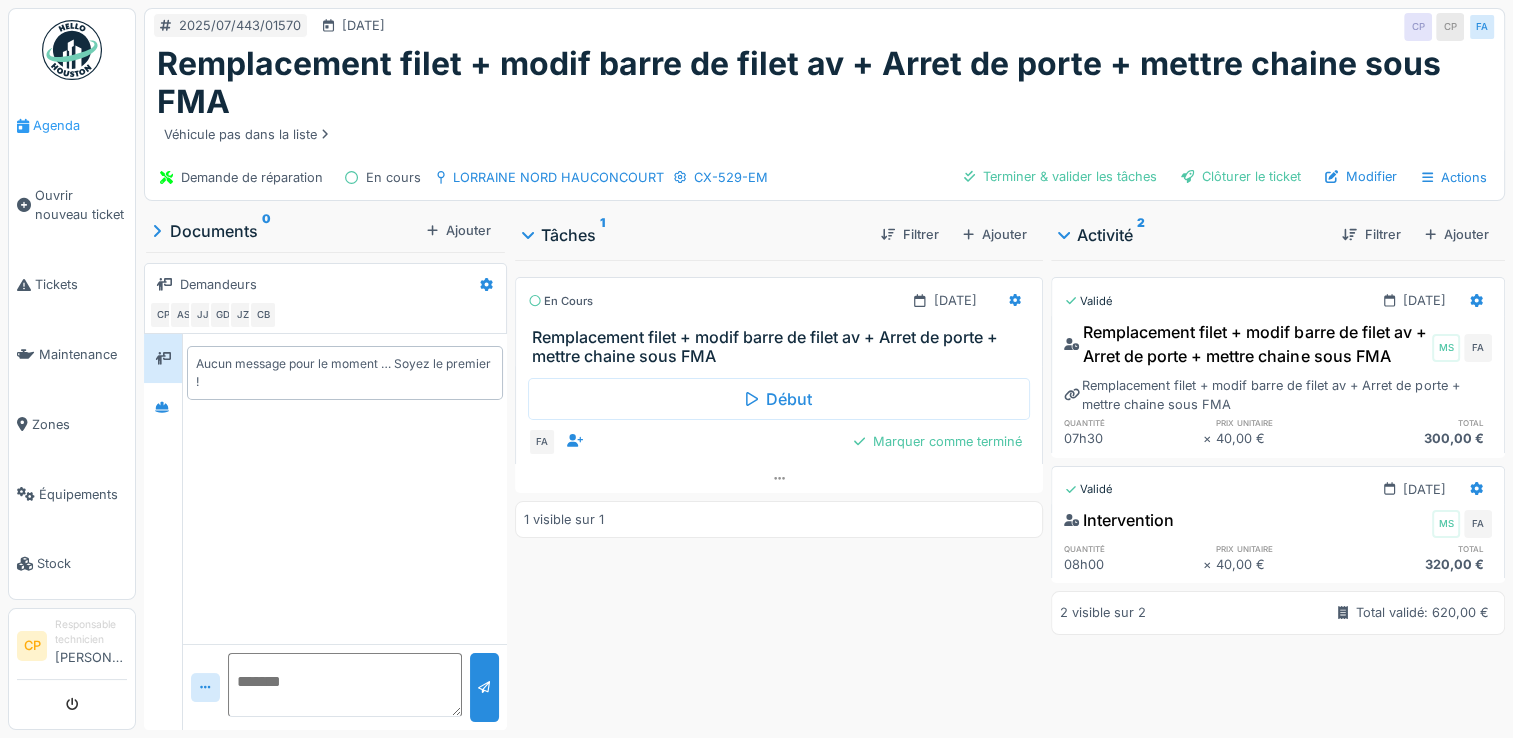 click on "Agenda" at bounding box center (80, 125) 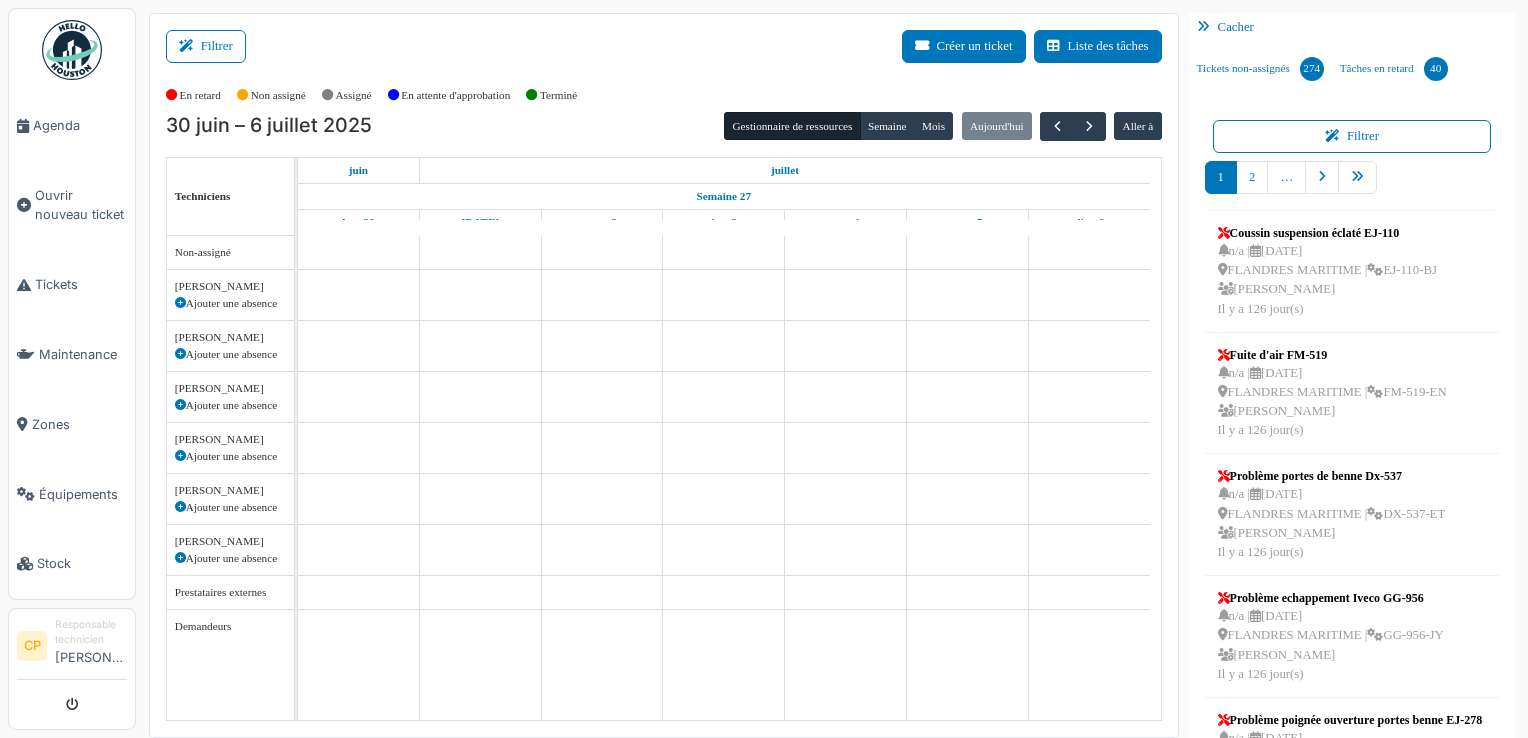 scroll, scrollTop: 0, scrollLeft: 0, axis: both 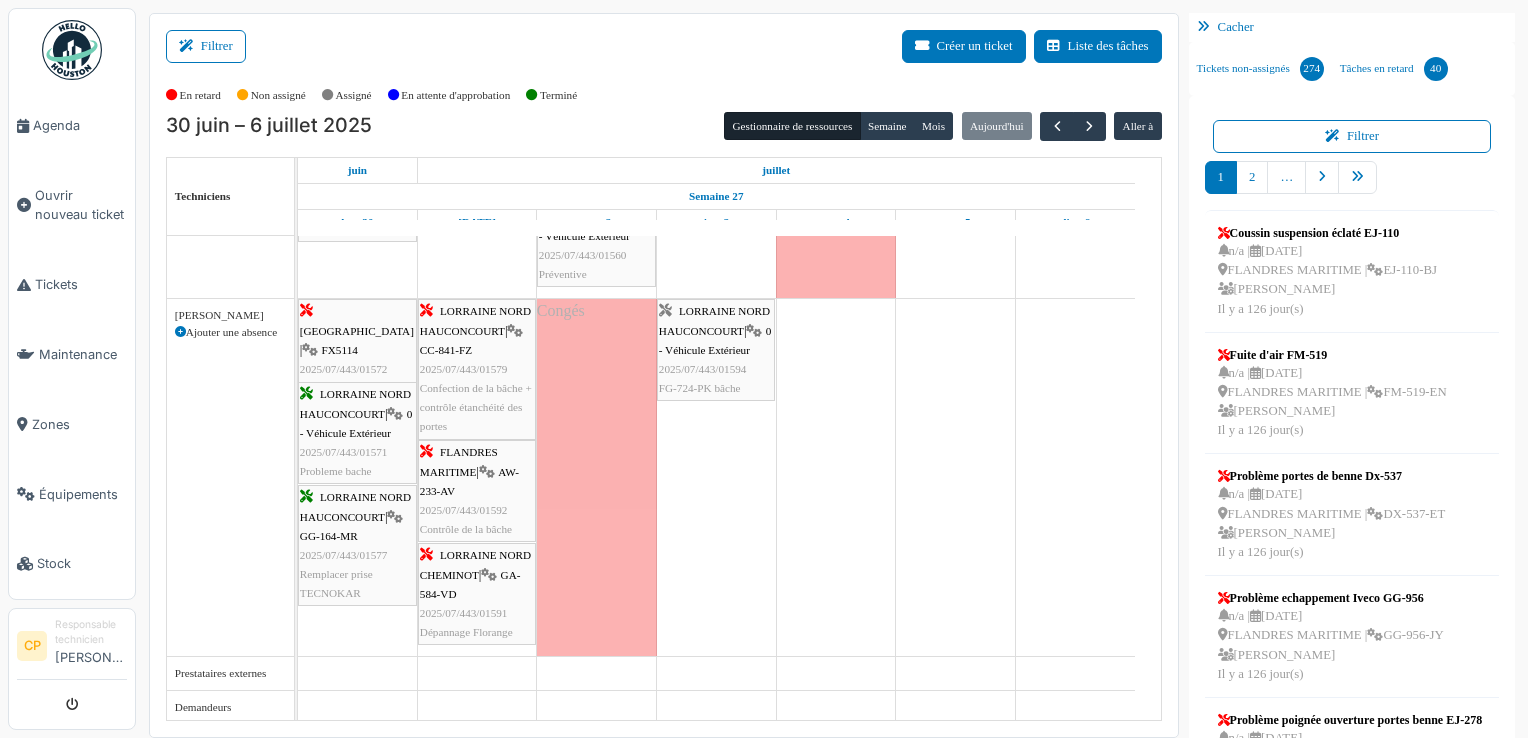 click on "FX5114" at bounding box center [340, 350] 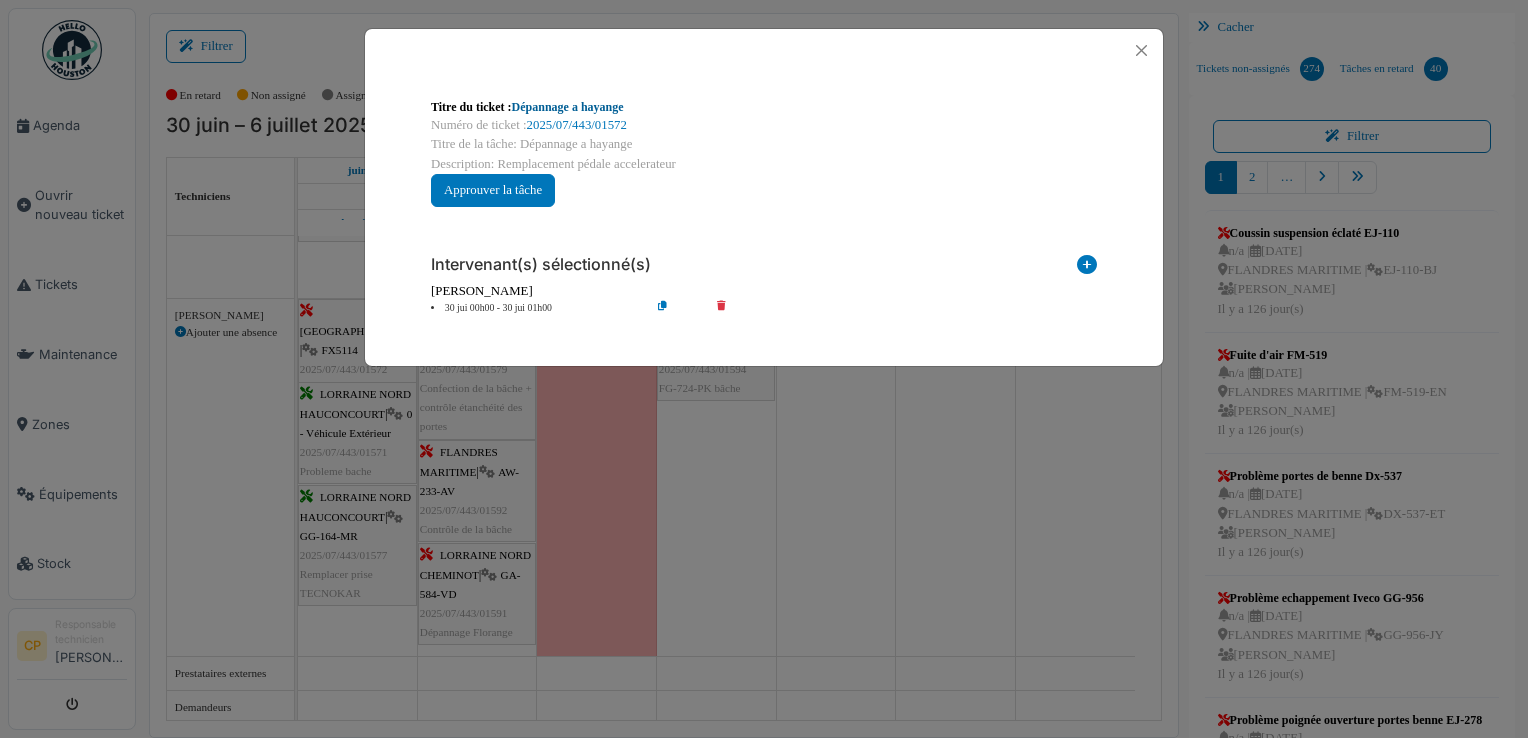 click on "Dépannage a hayange" at bounding box center (568, 107) 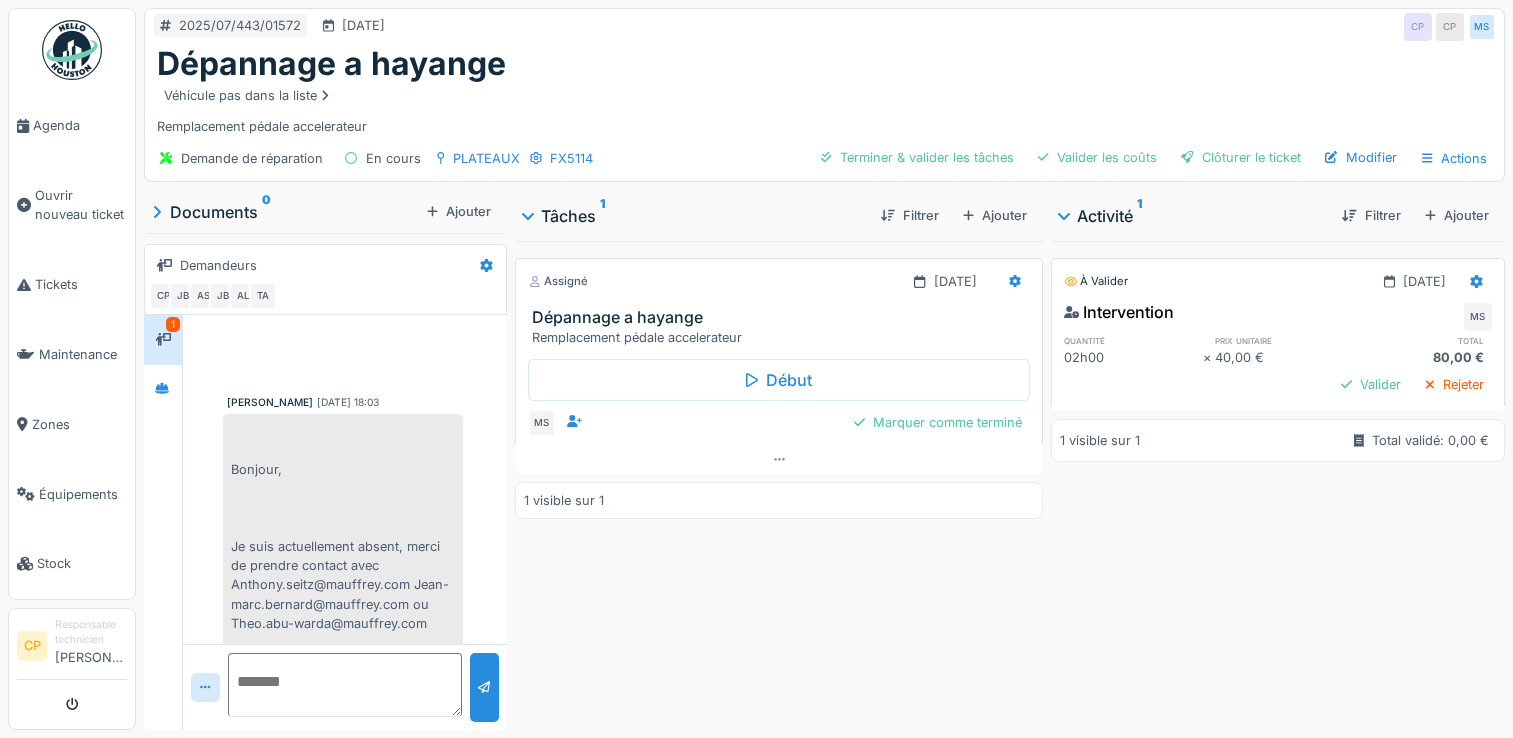 scroll, scrollTop: 0, scrollLeft: 0, axis: both 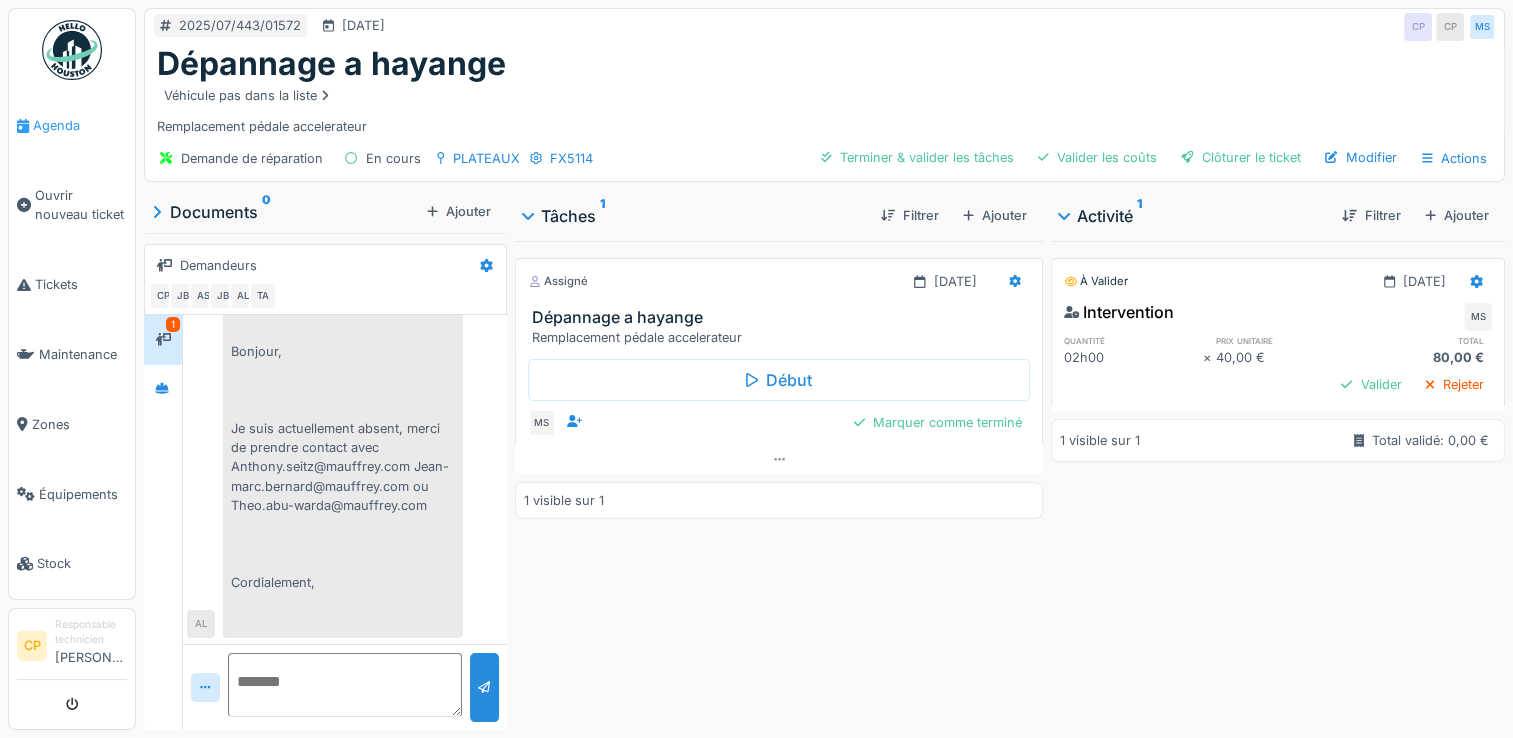 click on "Agenda" at bounding box center [80, 125] 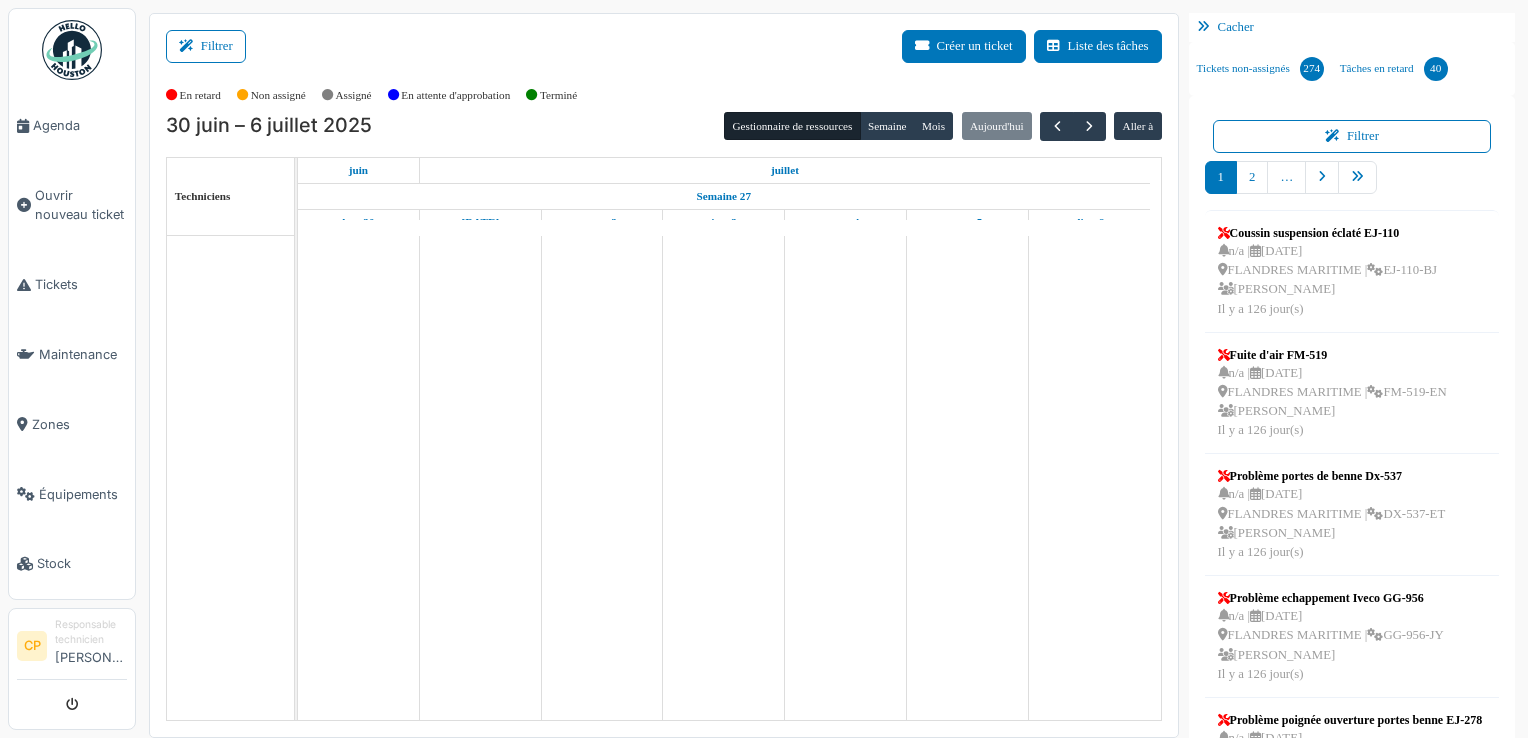 scroll, scrollTop: 0, scrollLeft: 0, axis: both 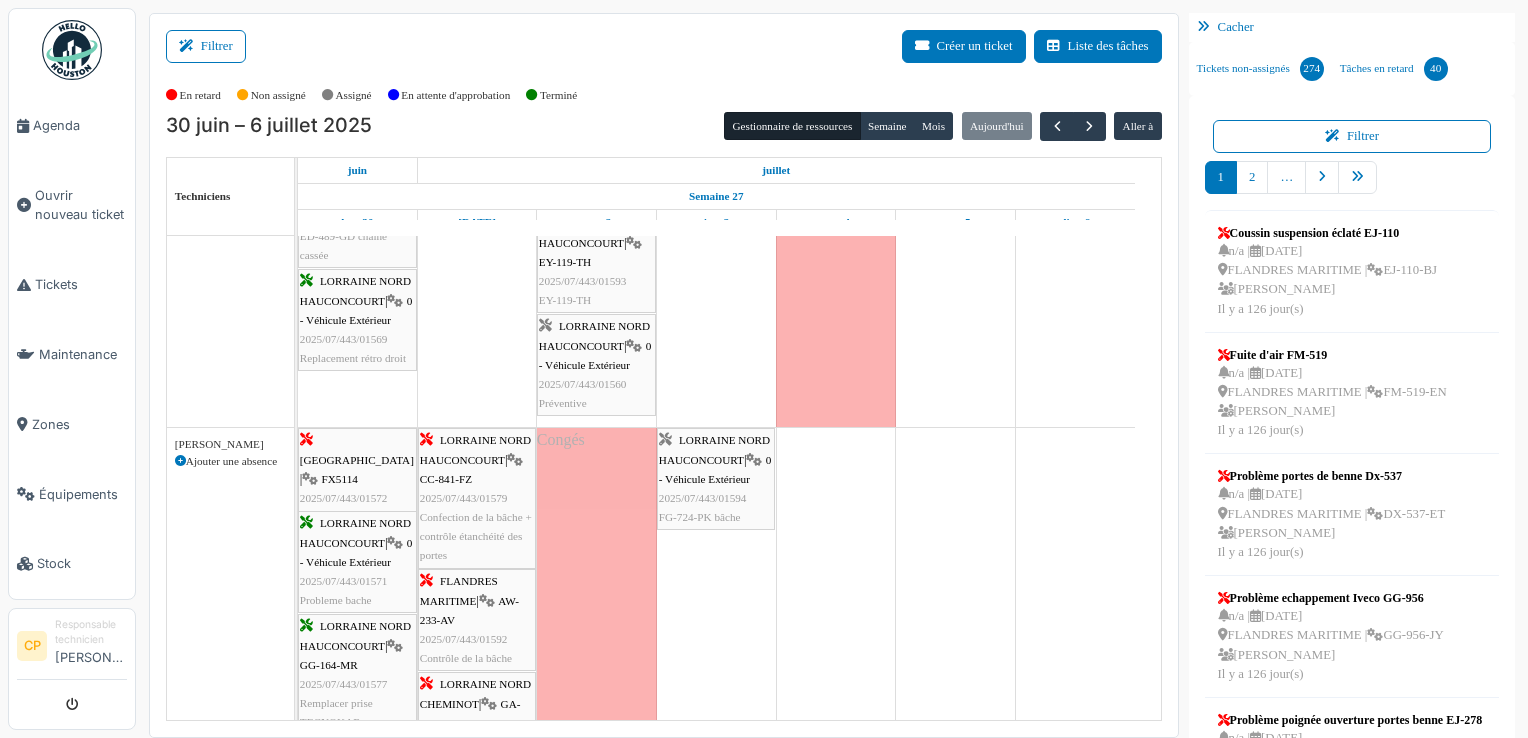 click on "LORRAINE NORD HAUCONCOURT" at bounding box center (355, 532) 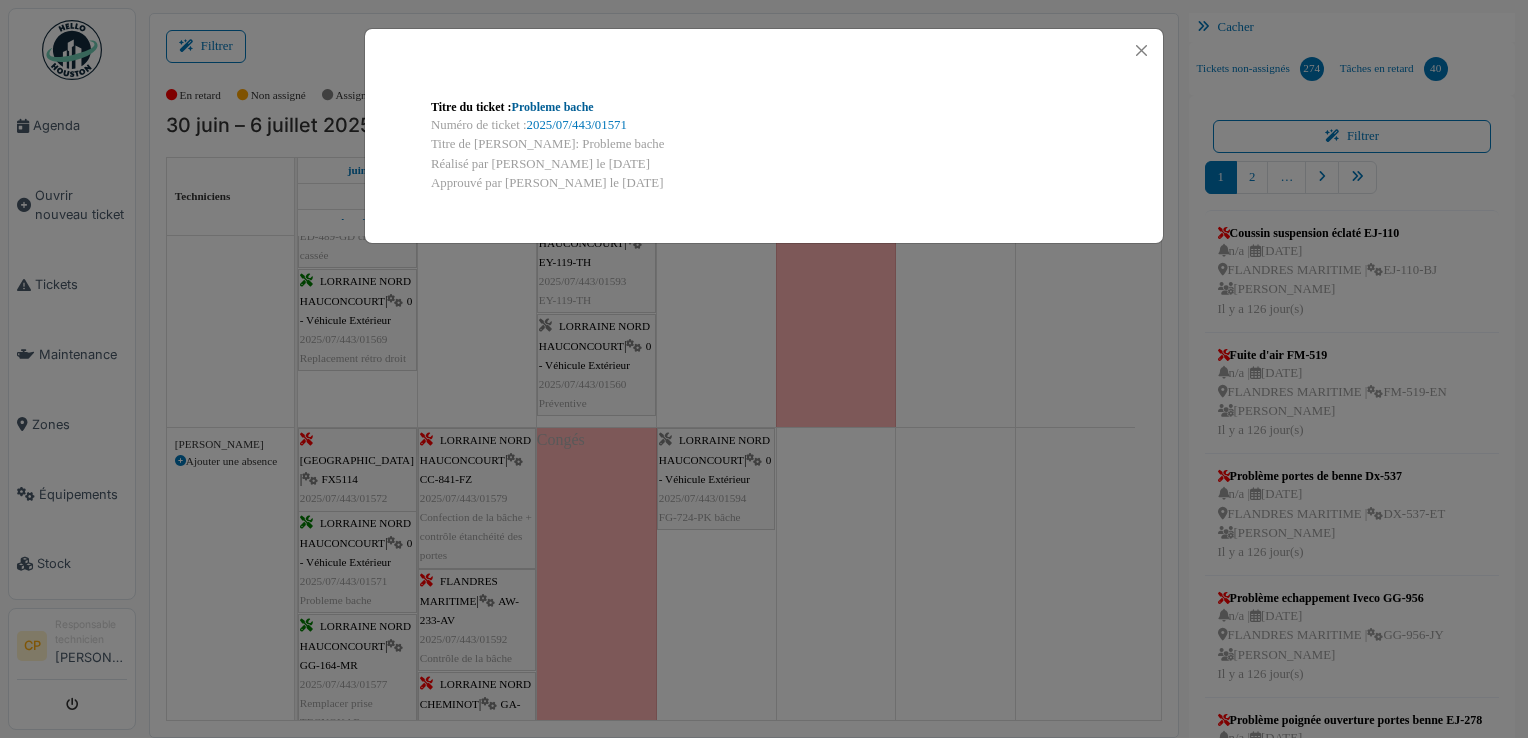 click on "Probleme bache" at bounding box center (553, 107) 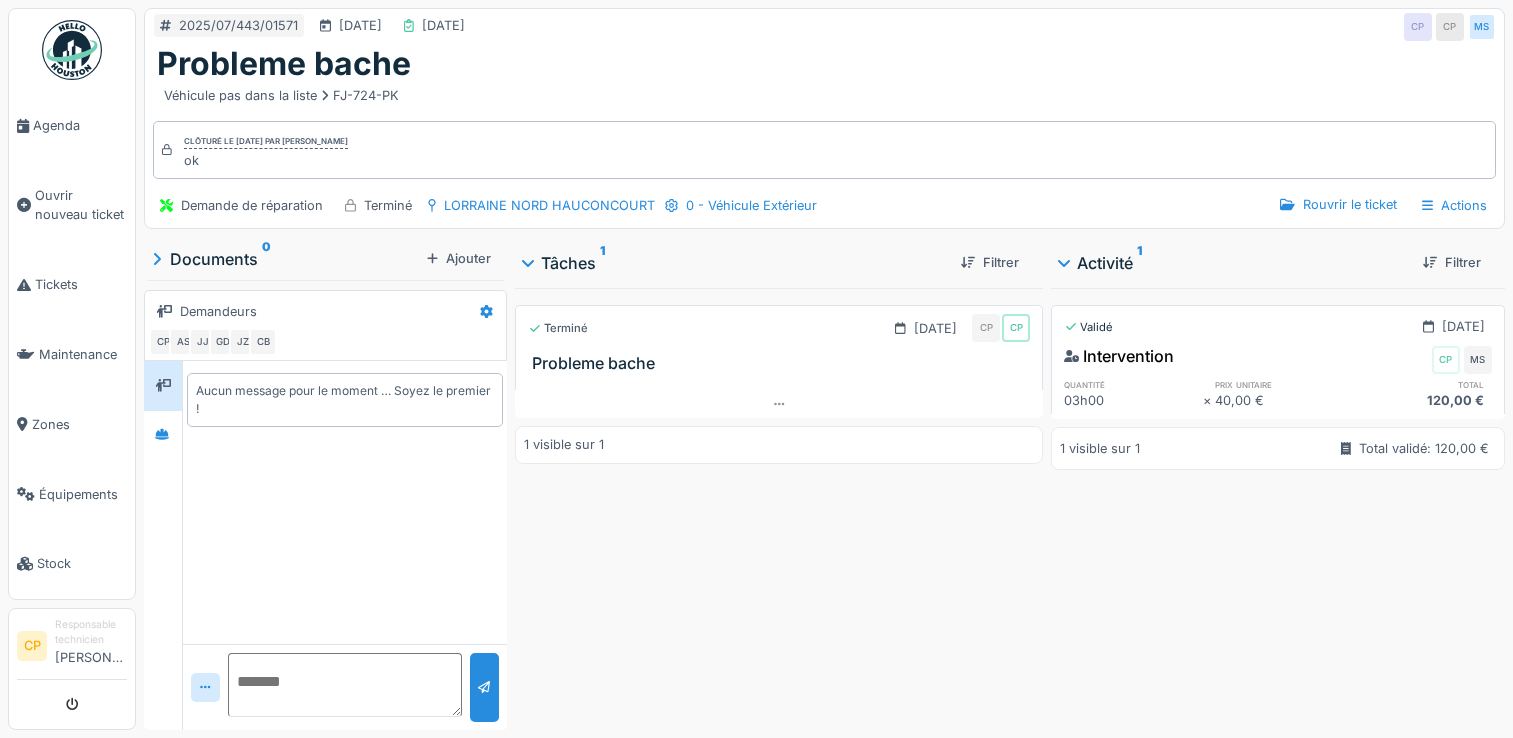 scroll, scrollTop: 0, scrollLeft: 0, axis: both 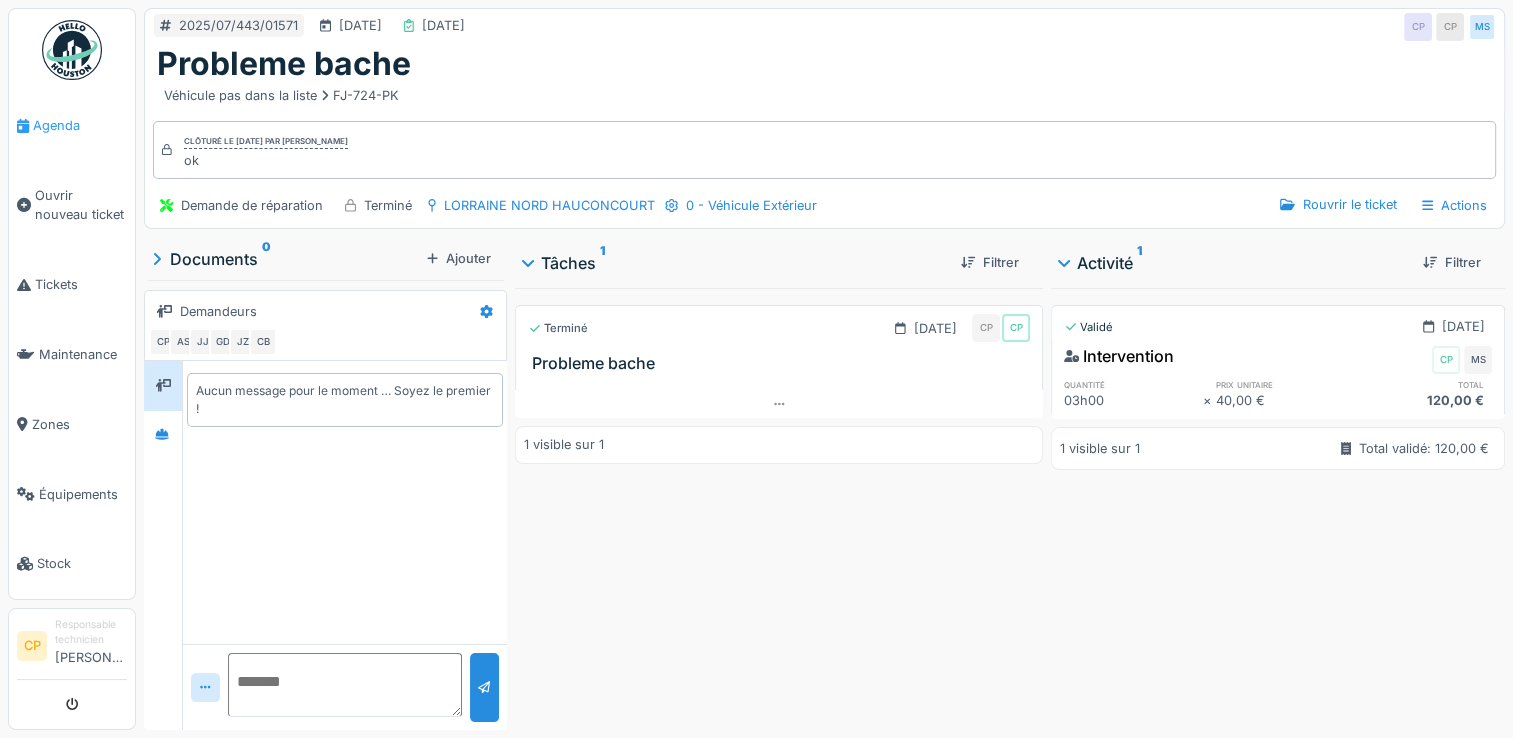 click on "Agenda" at bounding box center (80, 125) 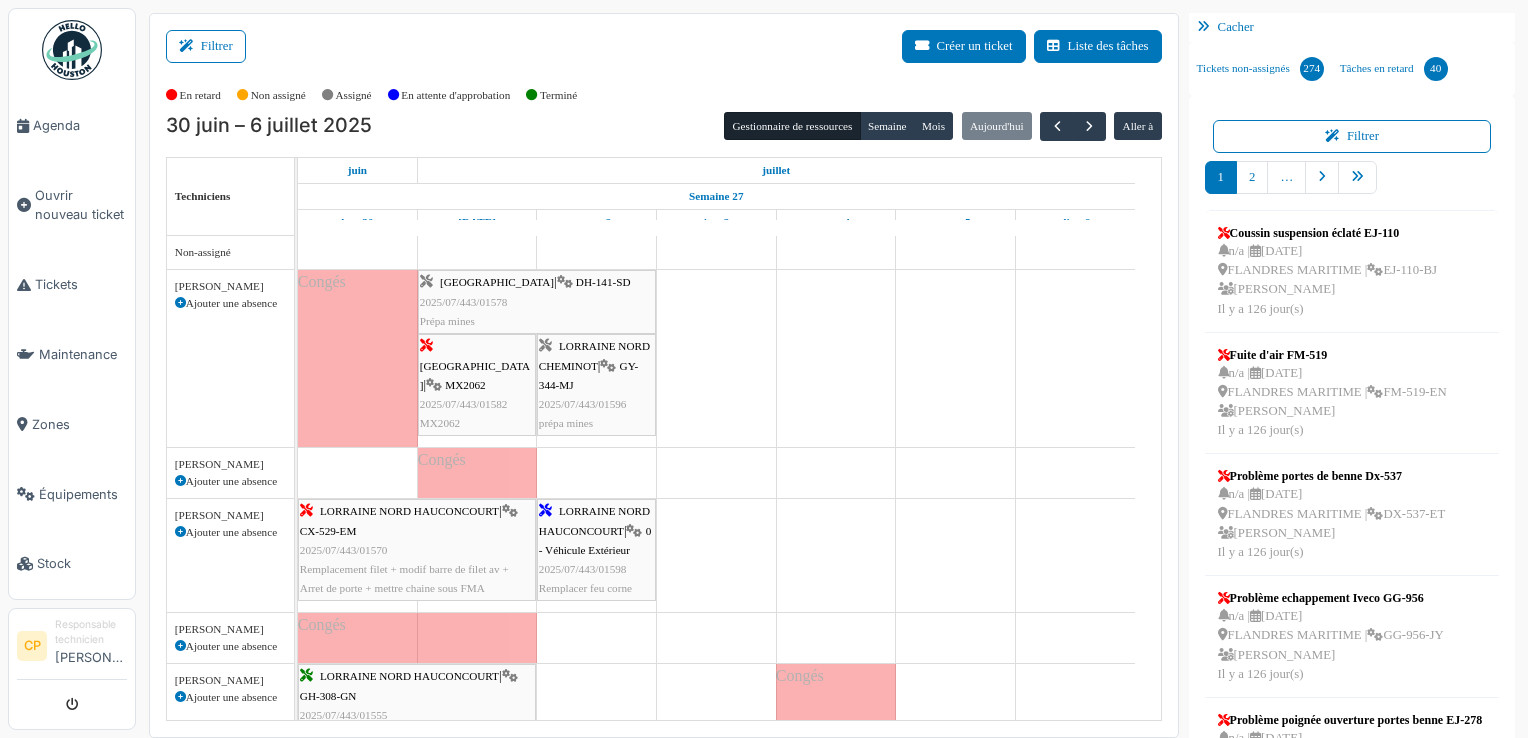 scroll, scrollTop: 0, scrollLeft: 0, axis: both 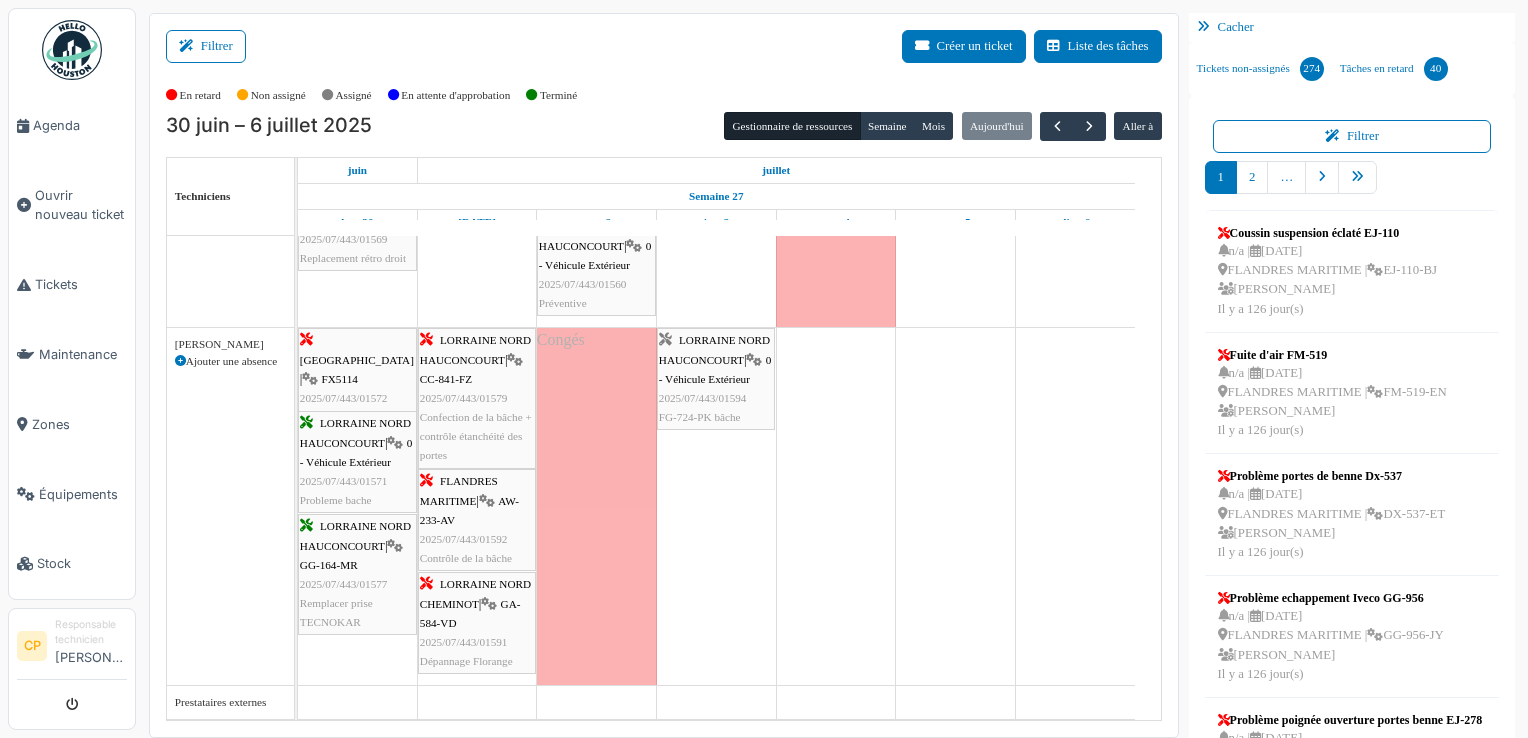 click on "LORRAINE NORD HAUCONCOURT
|     GG-164-MR
2025/07/443/01577
Remplacer prise TECNOKAR" at bounding box center (357, 574) 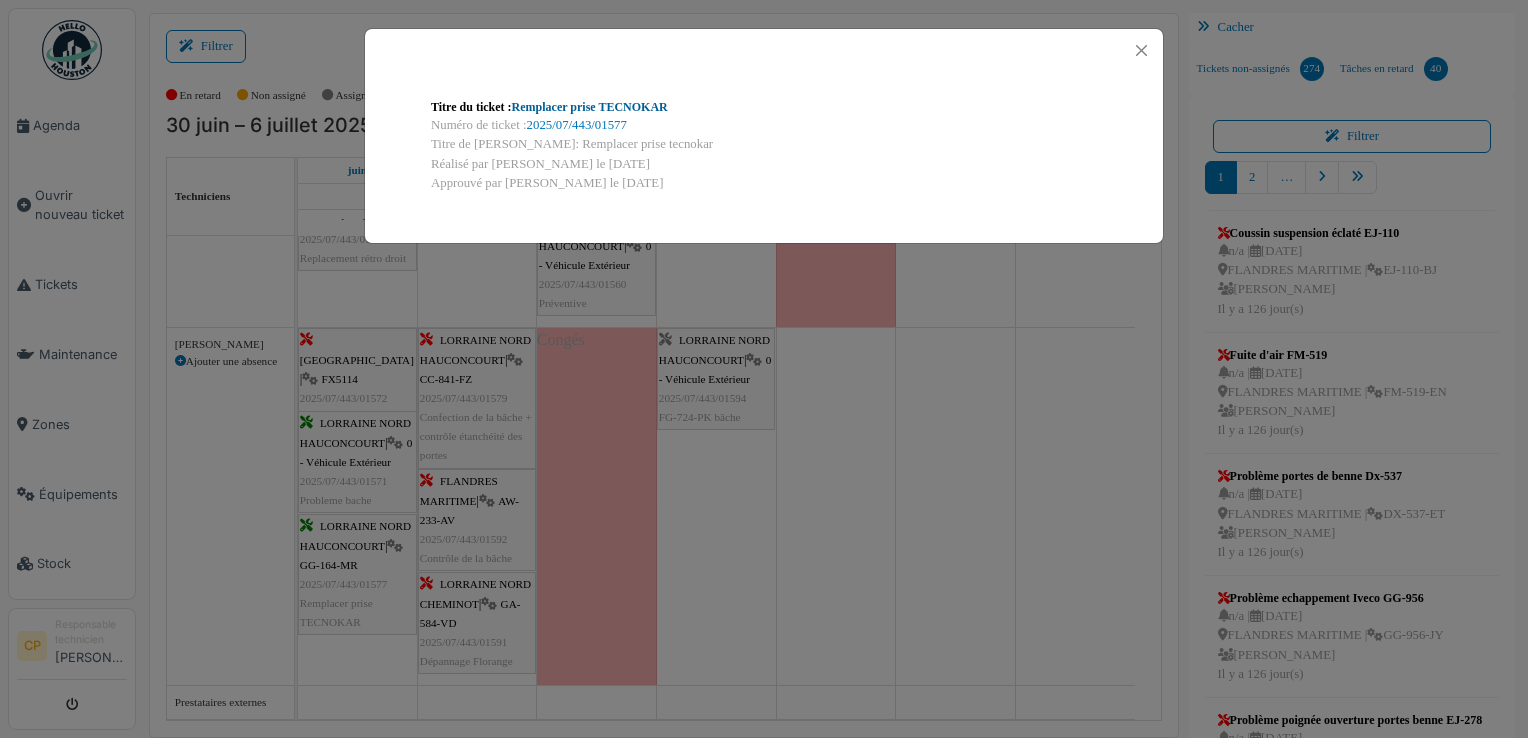 click on "Remplacer prise TECNOKAR" at bounding box center [590, 107] 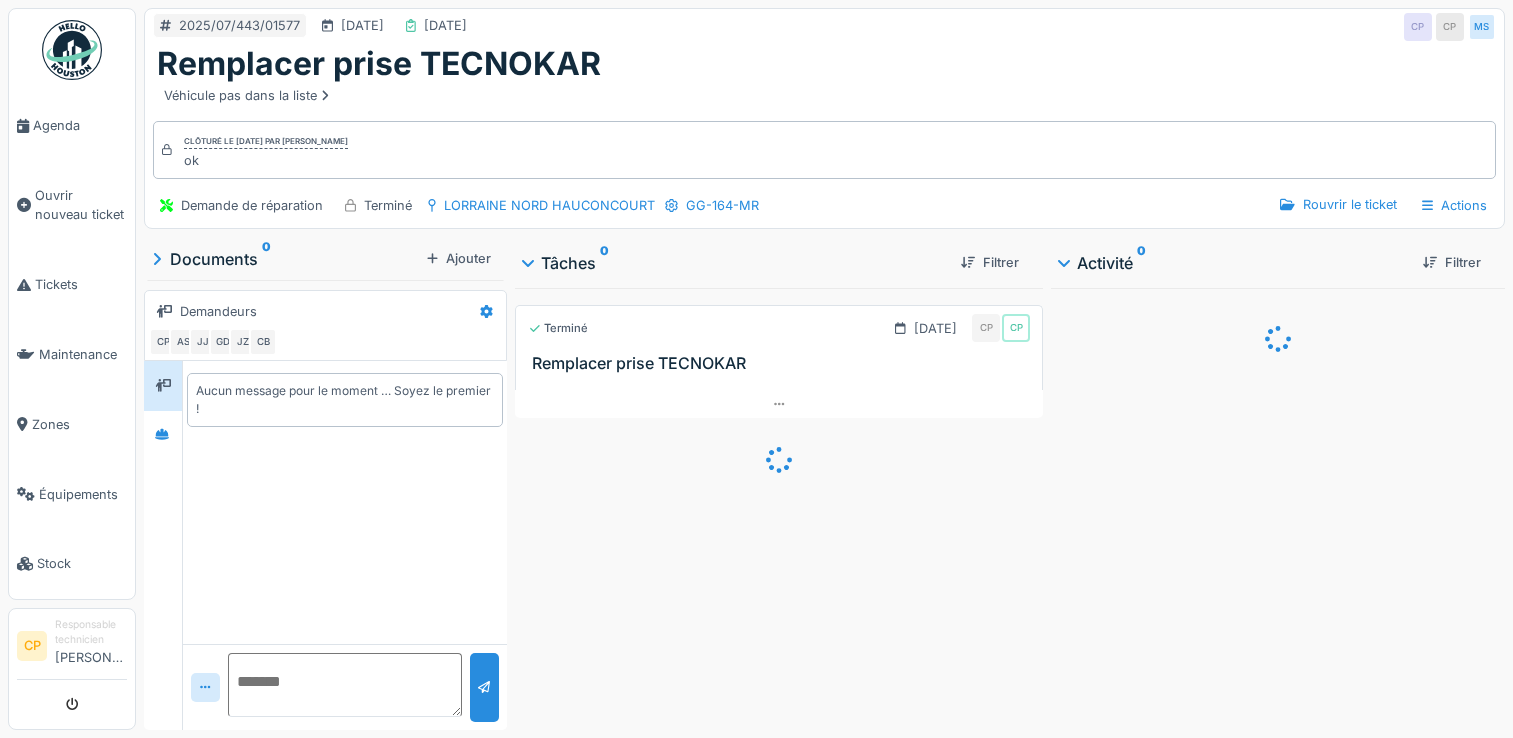 scroll, scrollTop: 0, scrollLeft: 0, axis: both 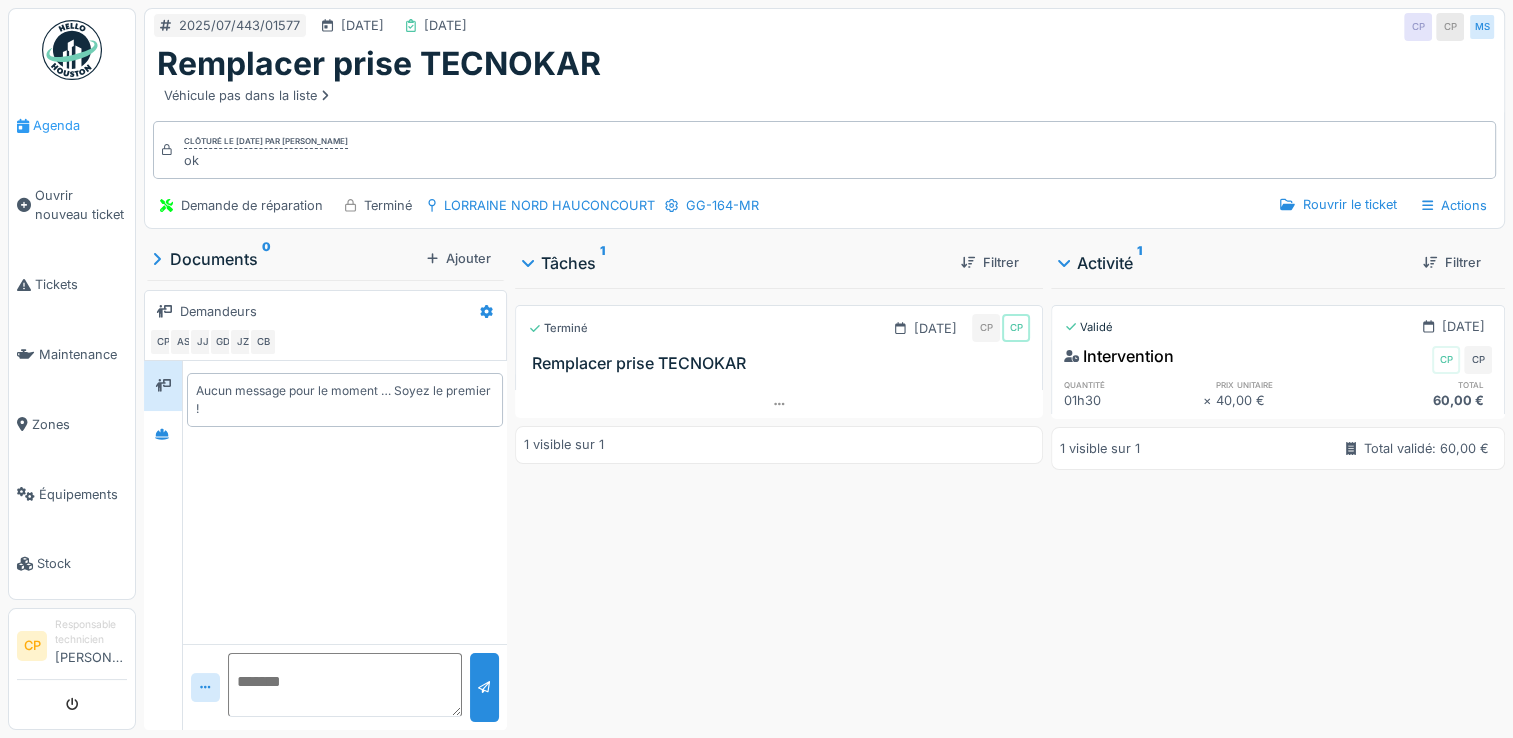 click on "Agenda" at bounding box center [72, 126] 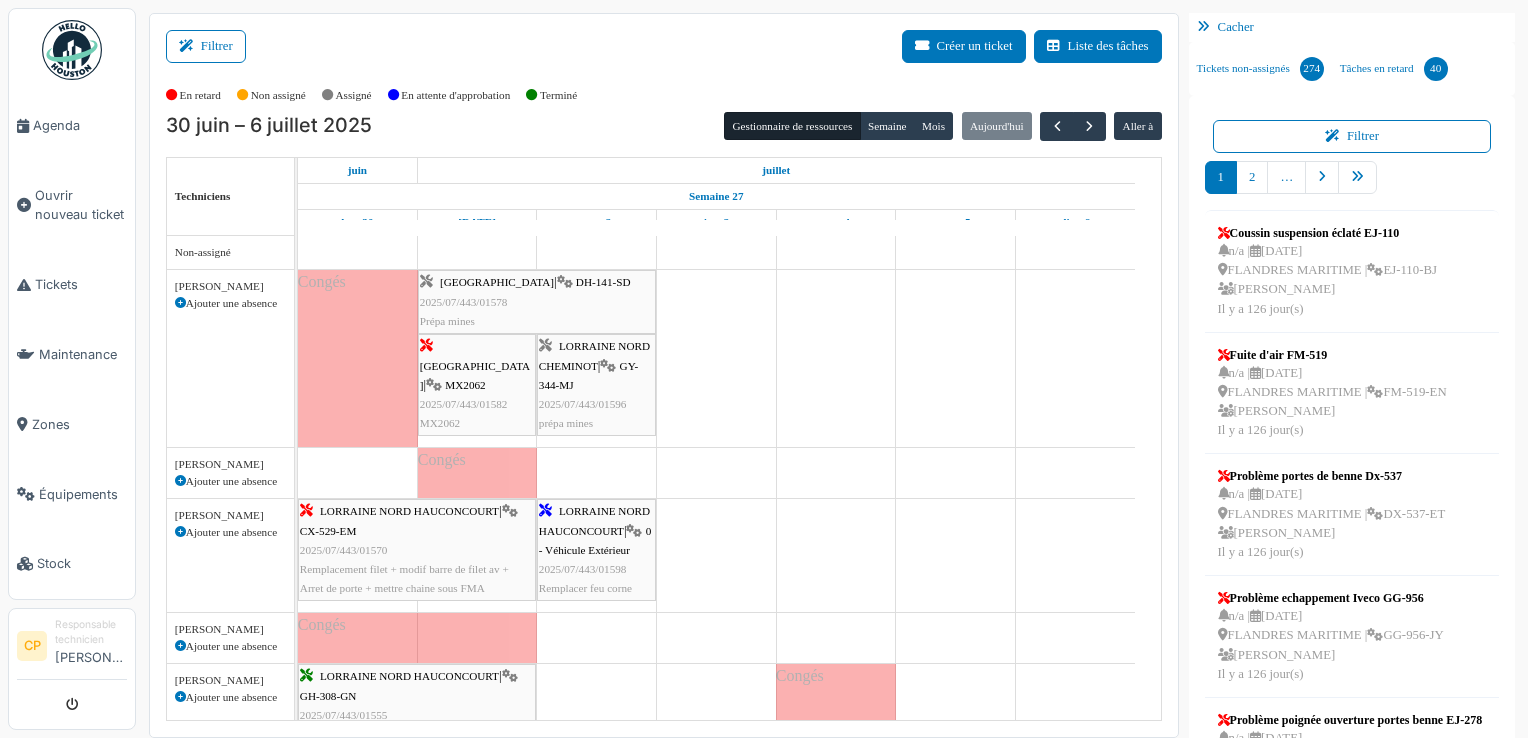 scroll, scrollTop: 0, scrollLeft: 0, axis: both 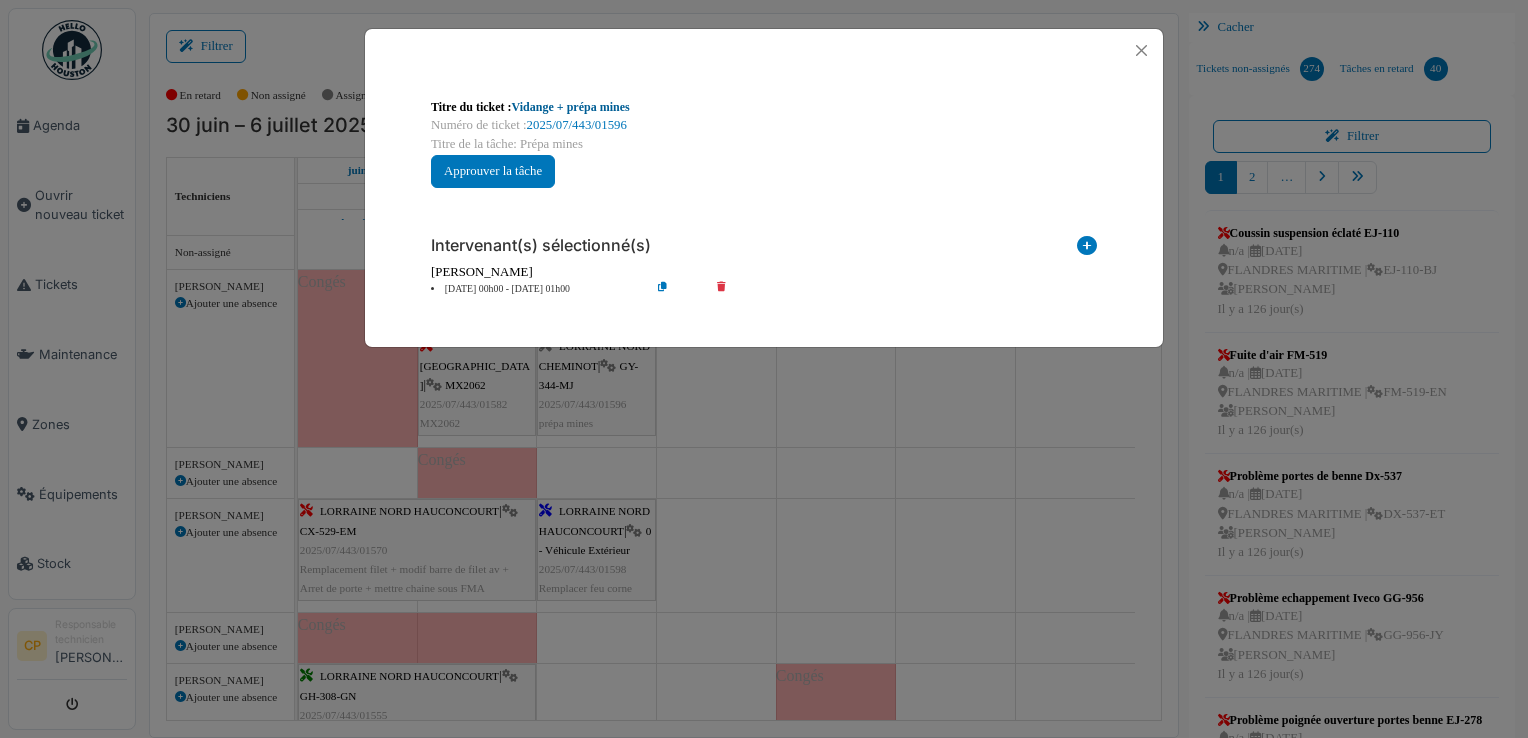click on "Vidange + prépa mines" at bounding box center (571, 107) 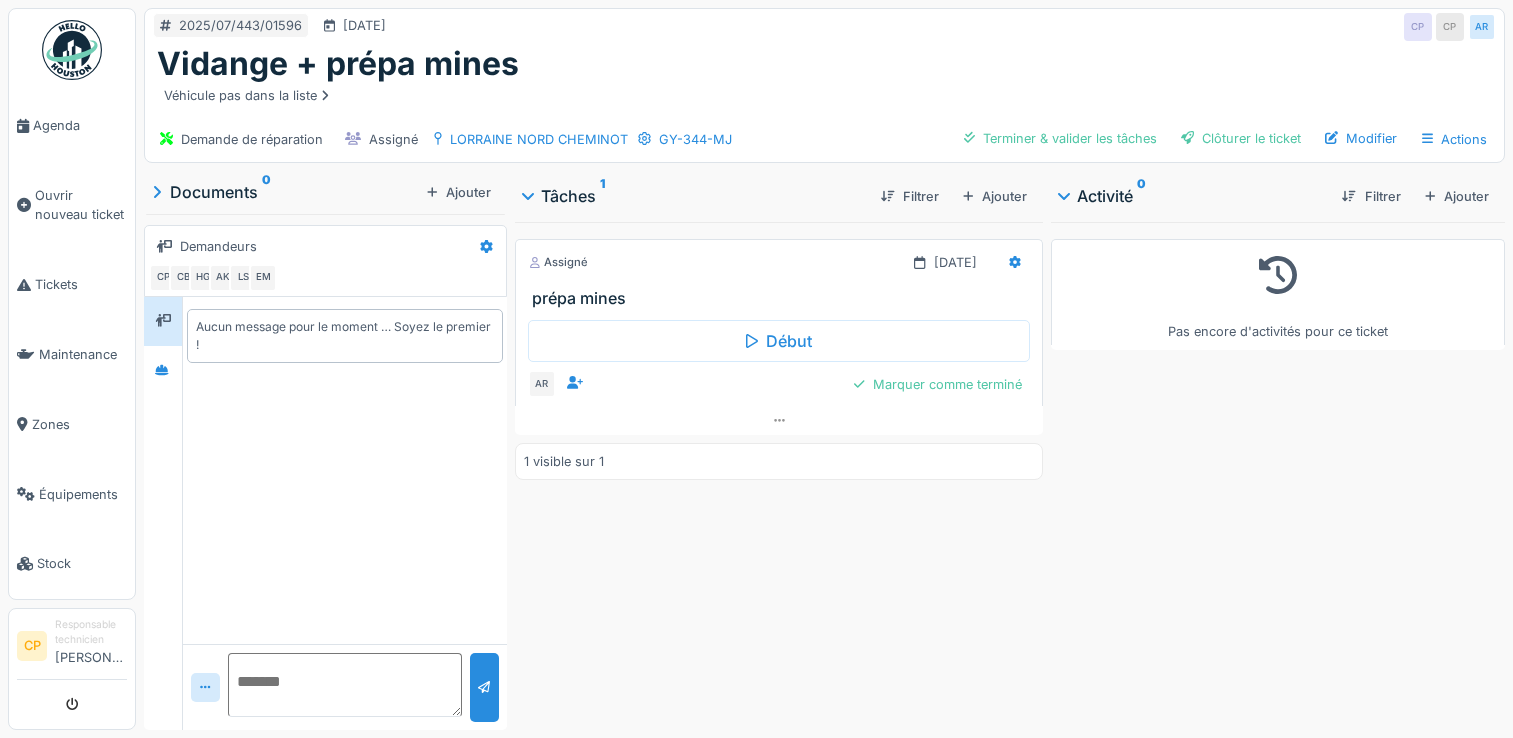 scroll, scrollTop: 0, scrollLeft: 0, axis: both 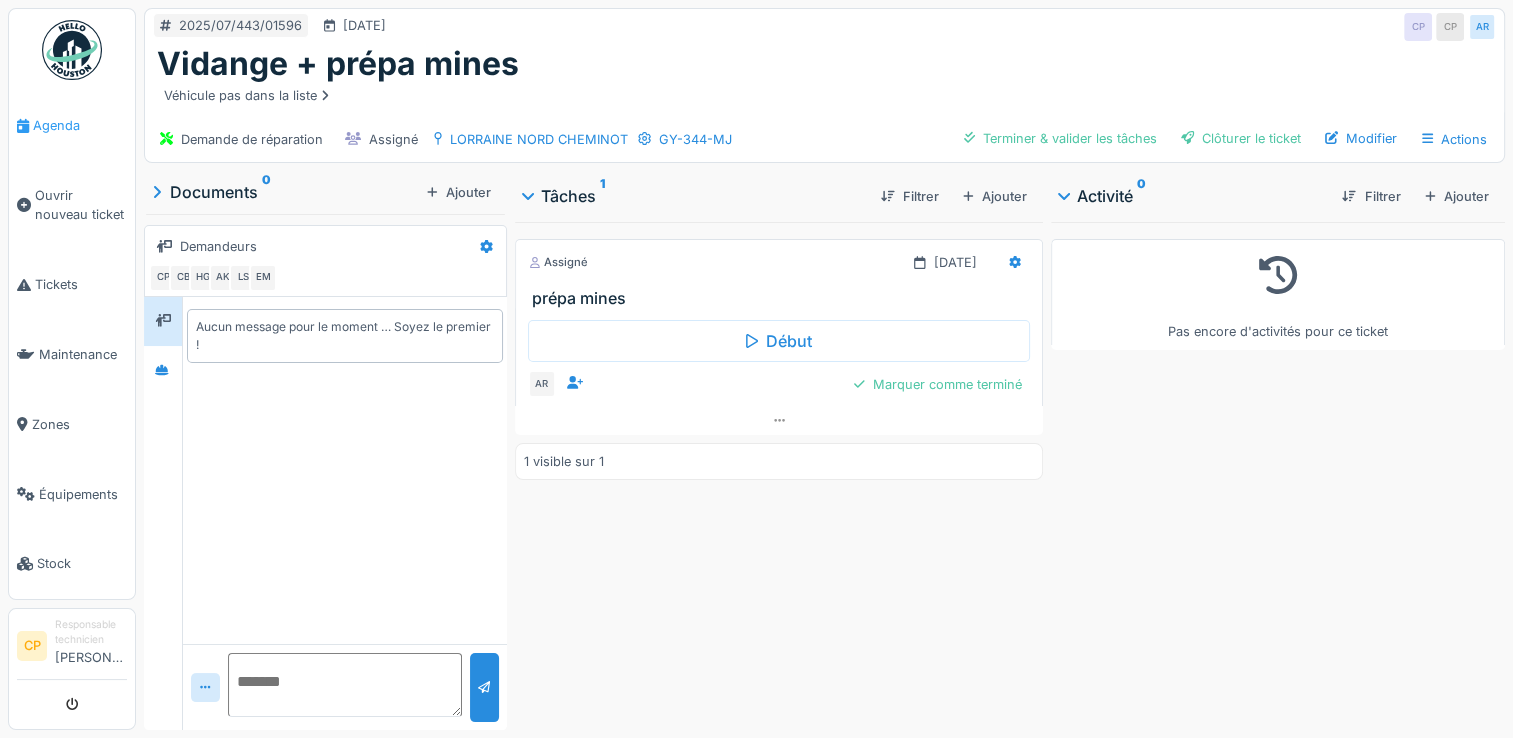 click on "Agenda" at bounding box center [80, 125] 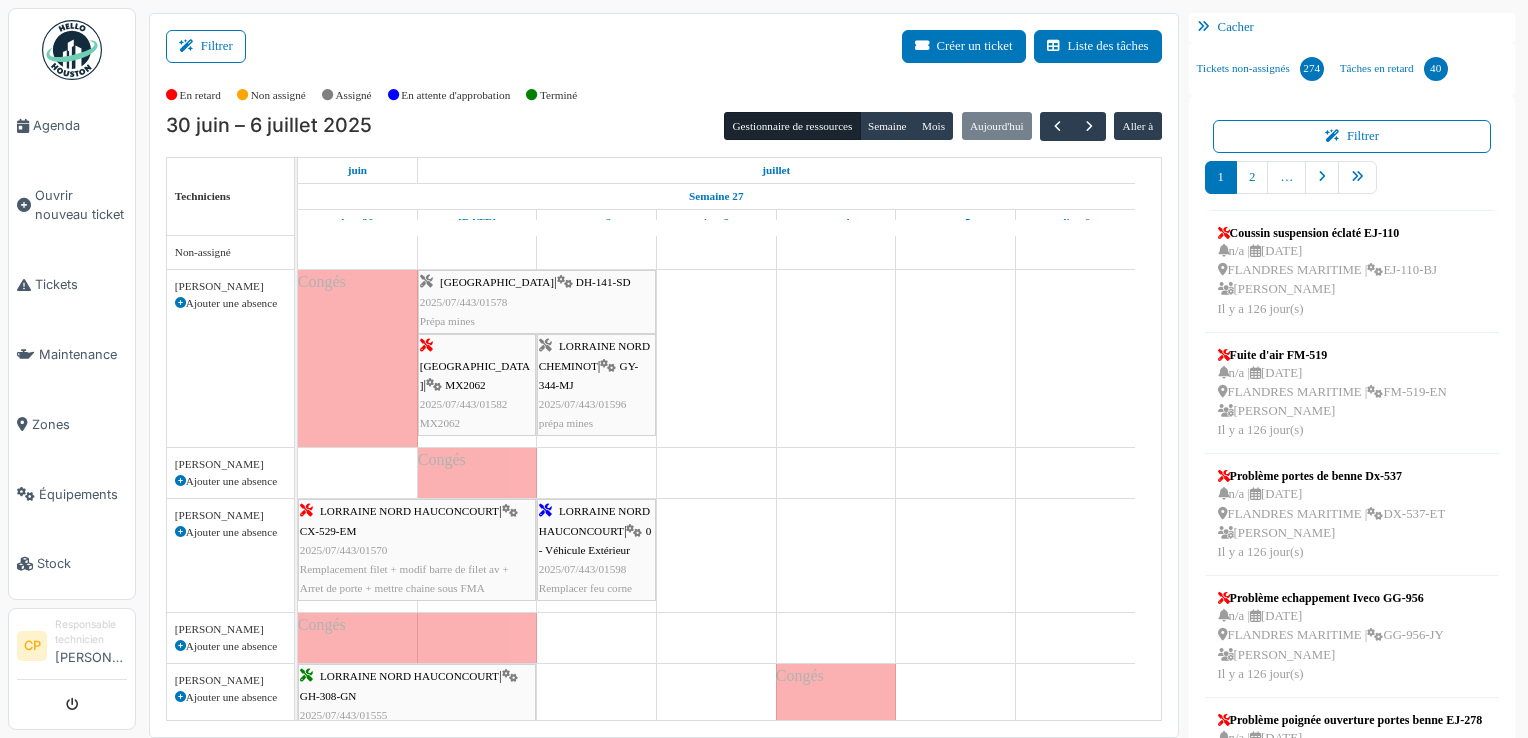 scroll, scrollTop: 0, scrollLeft: 0, axis: both 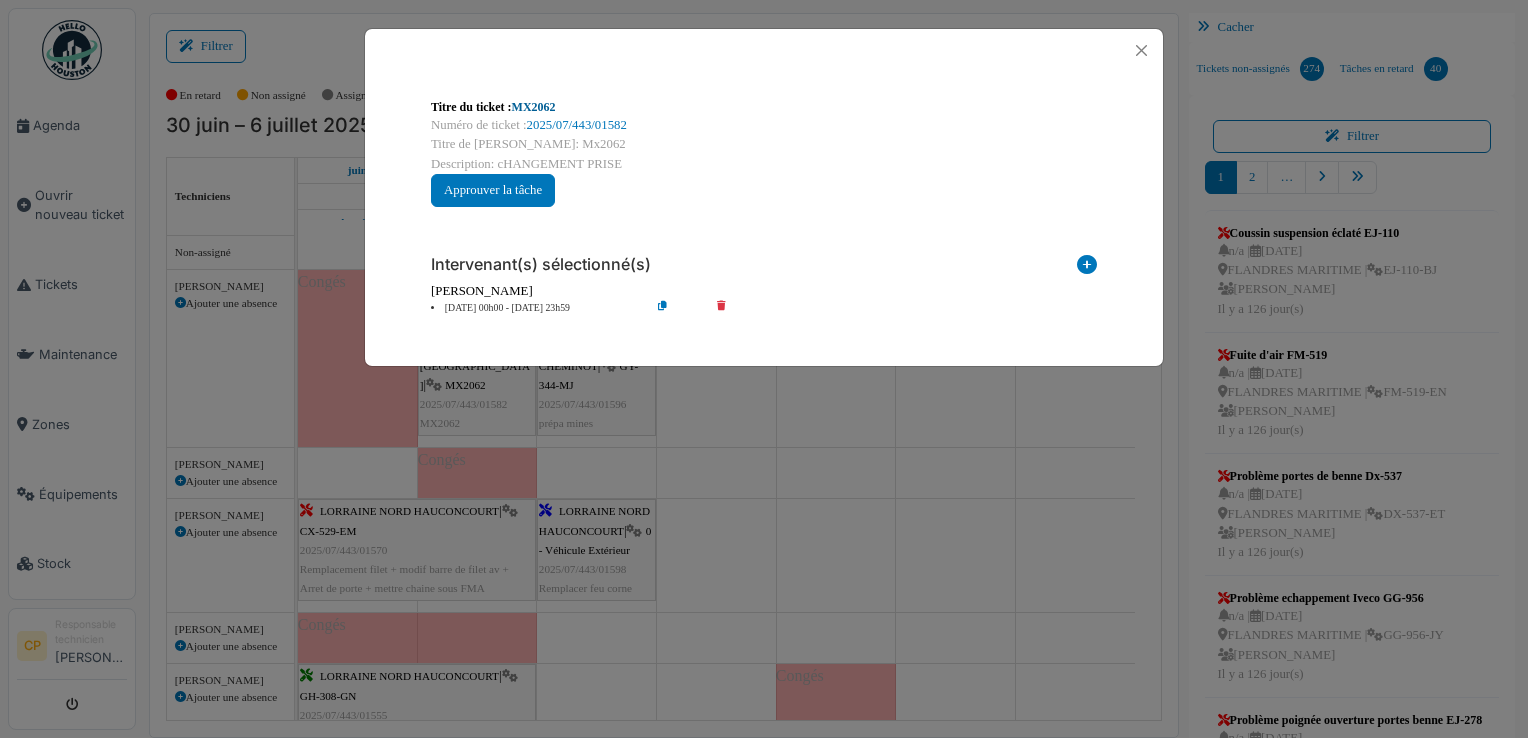 click on "MX2062" at bounding box center (534, 107) 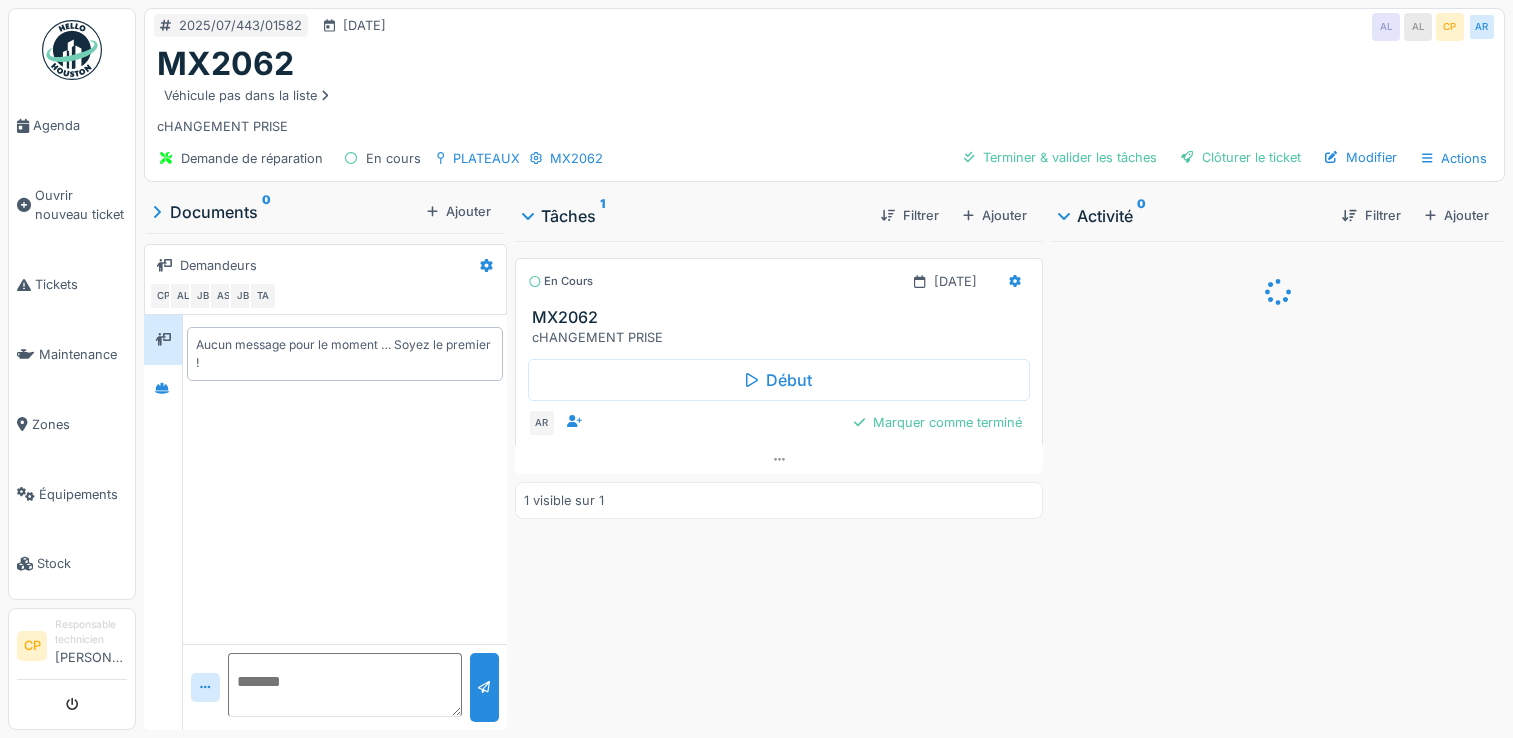 scroll, scrollTop: 0, scrollLeft: 0, axis: both 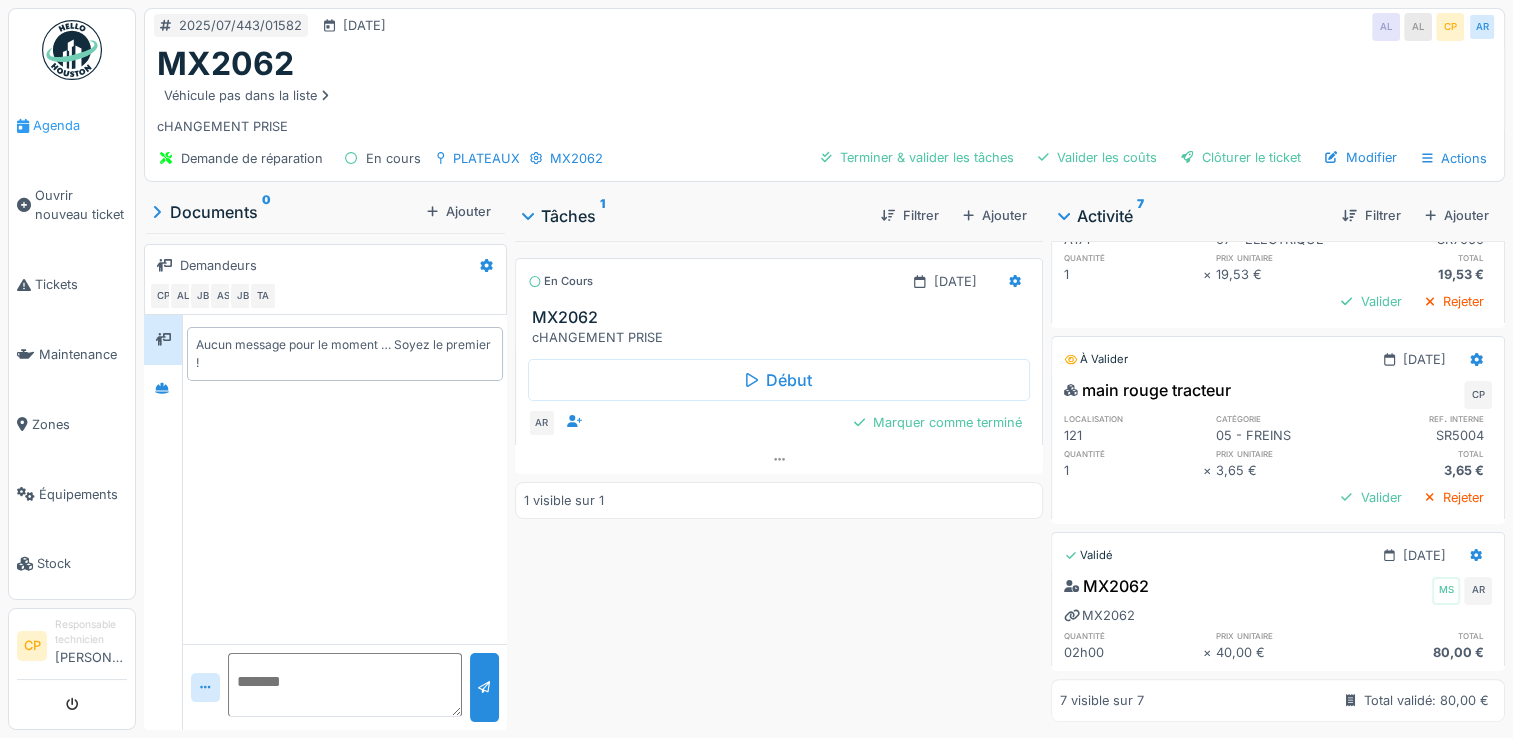 click on "Agenda" at bounding box center [80, 125] 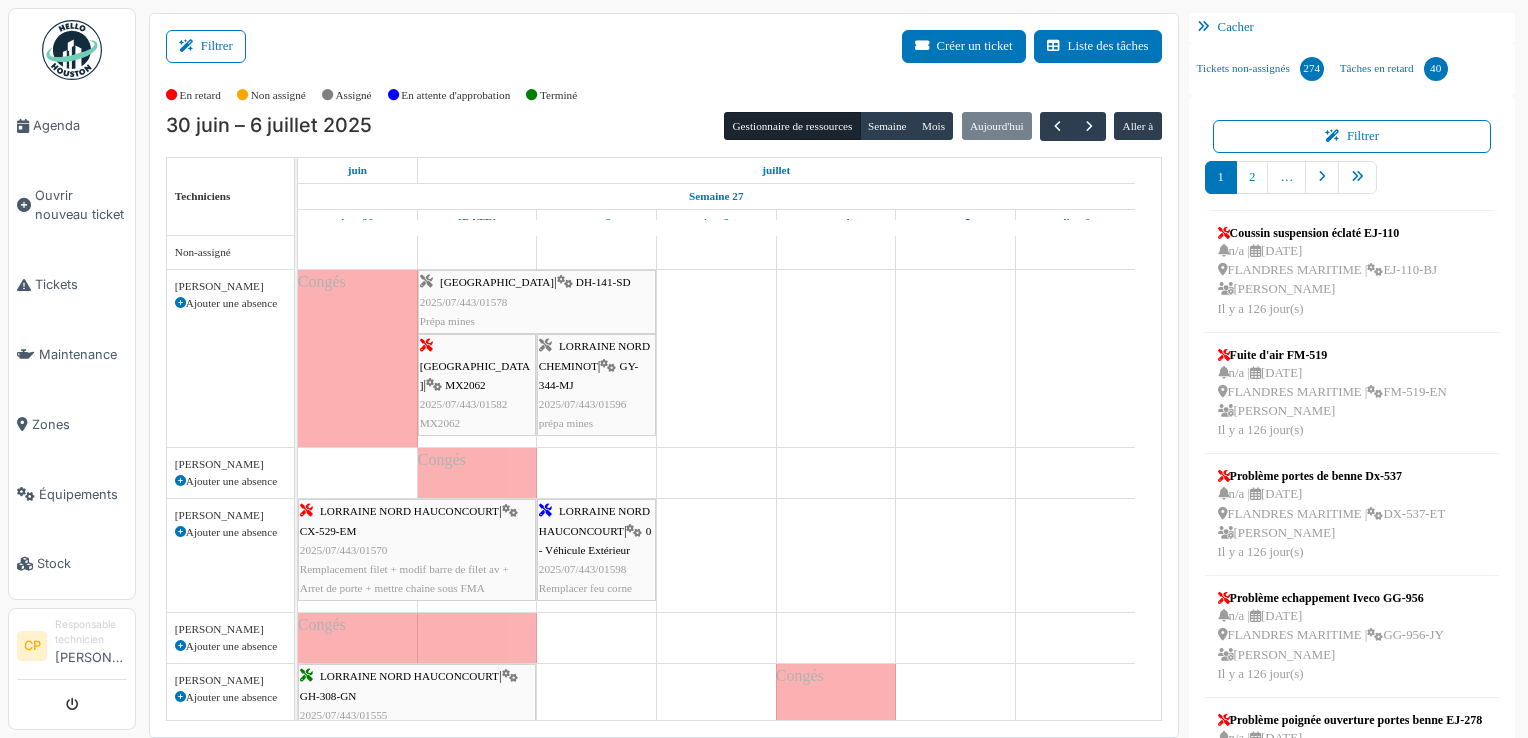 scroll, scrollTop: 0, scrollLeft: 0, axis: both 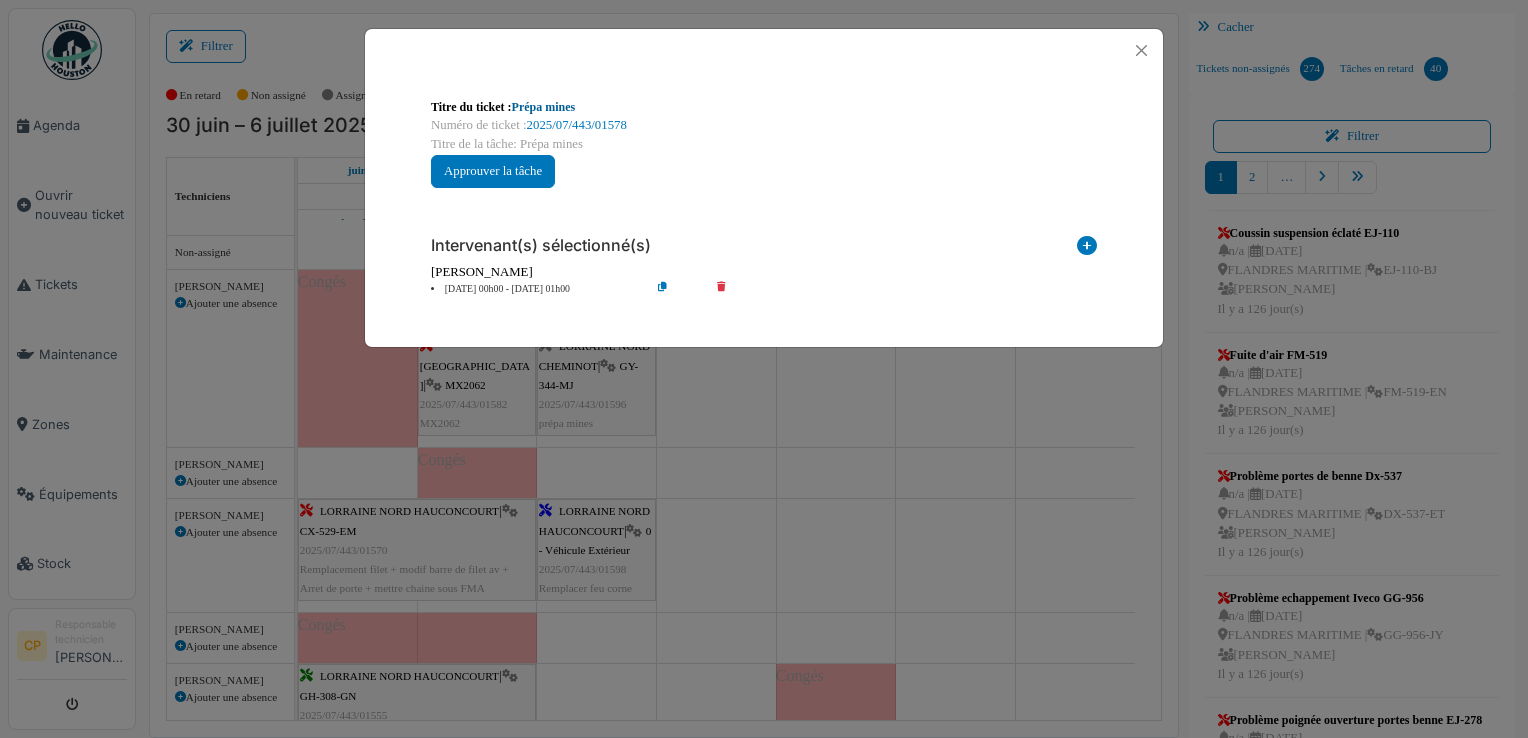 click on "Prépa mines" at bounding box center (544, 107) 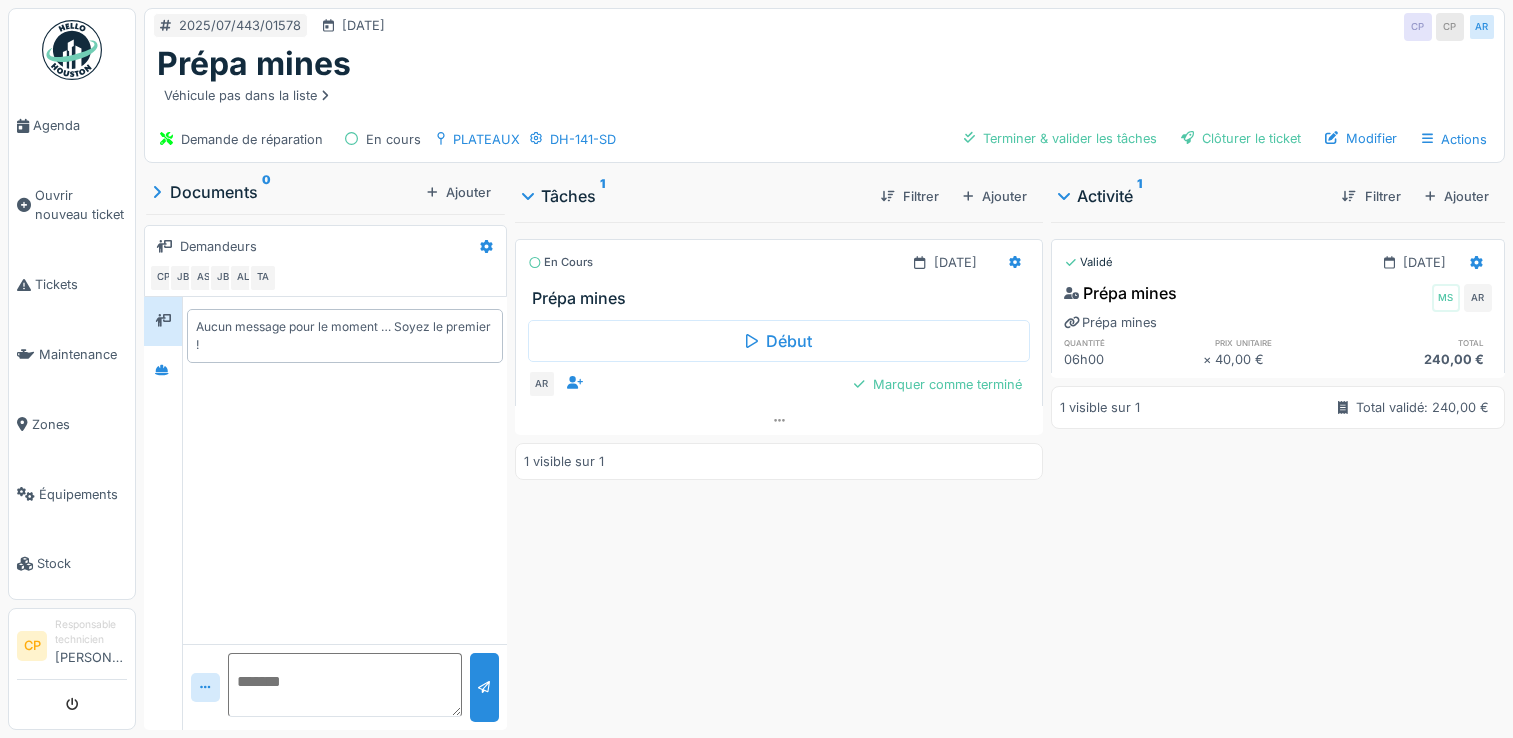 scroll, scrollTop: 0, scrollLeft: 0, axis: both 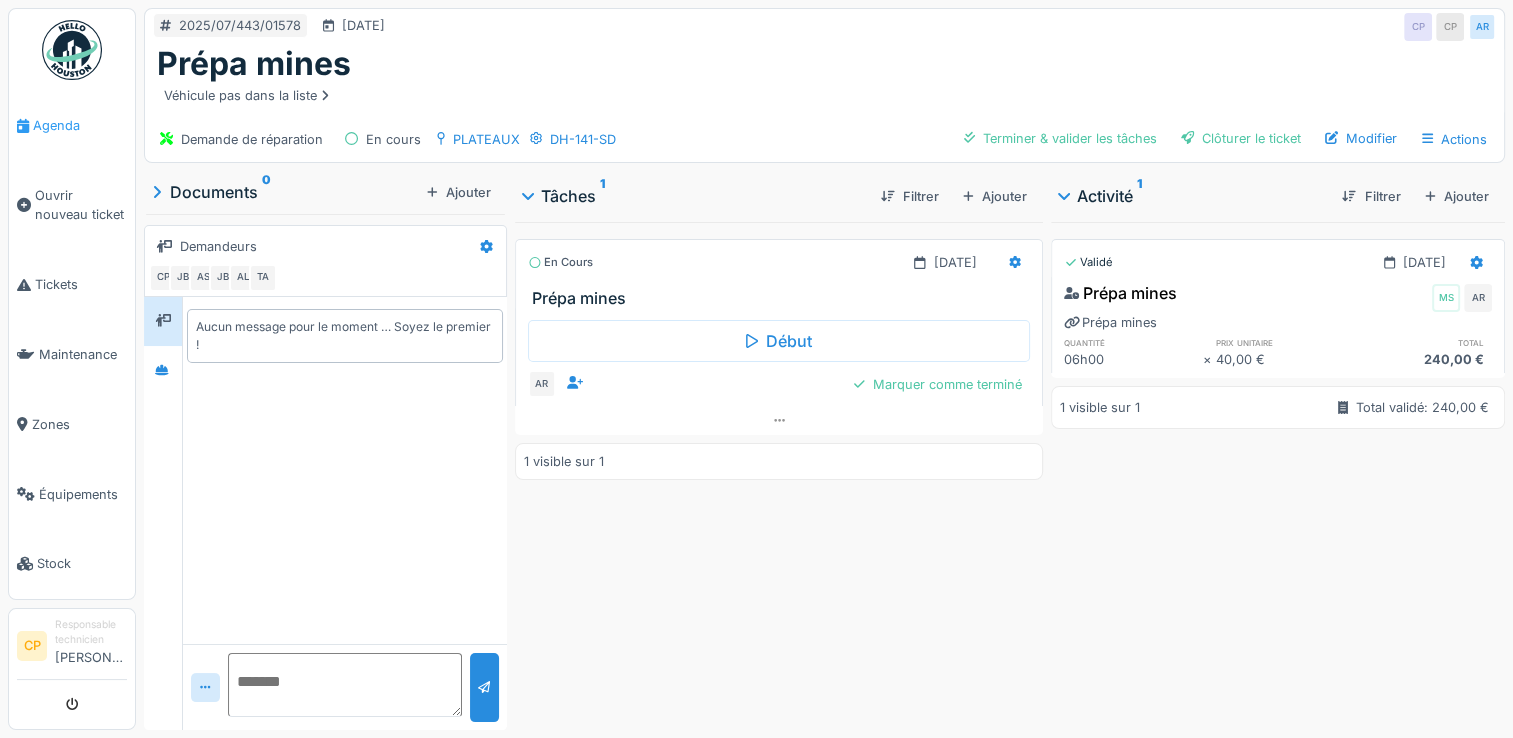 click on "Agenda" at bounding box center (72, 126) 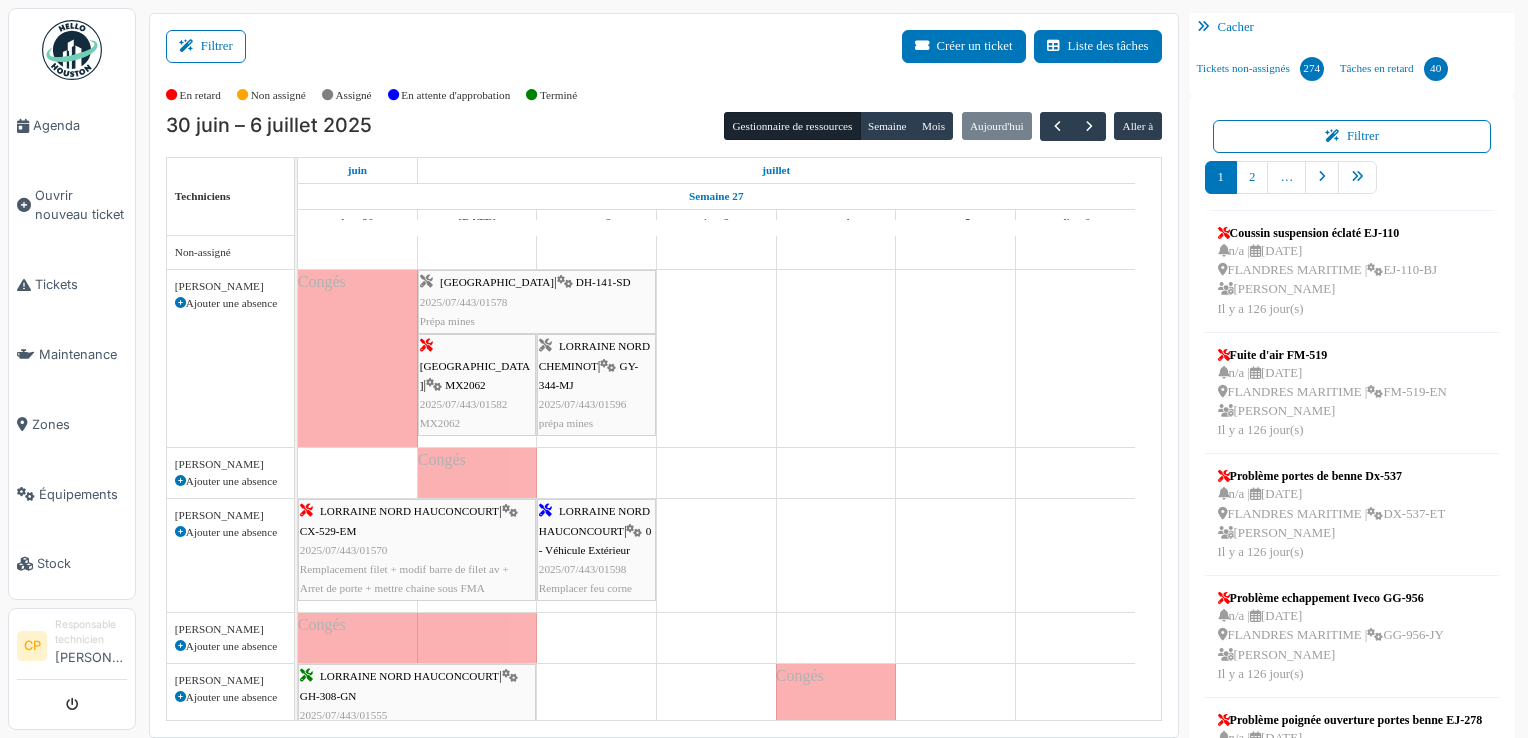 scroll, scrollTop: 0, scrollLeft: 0, axis: both 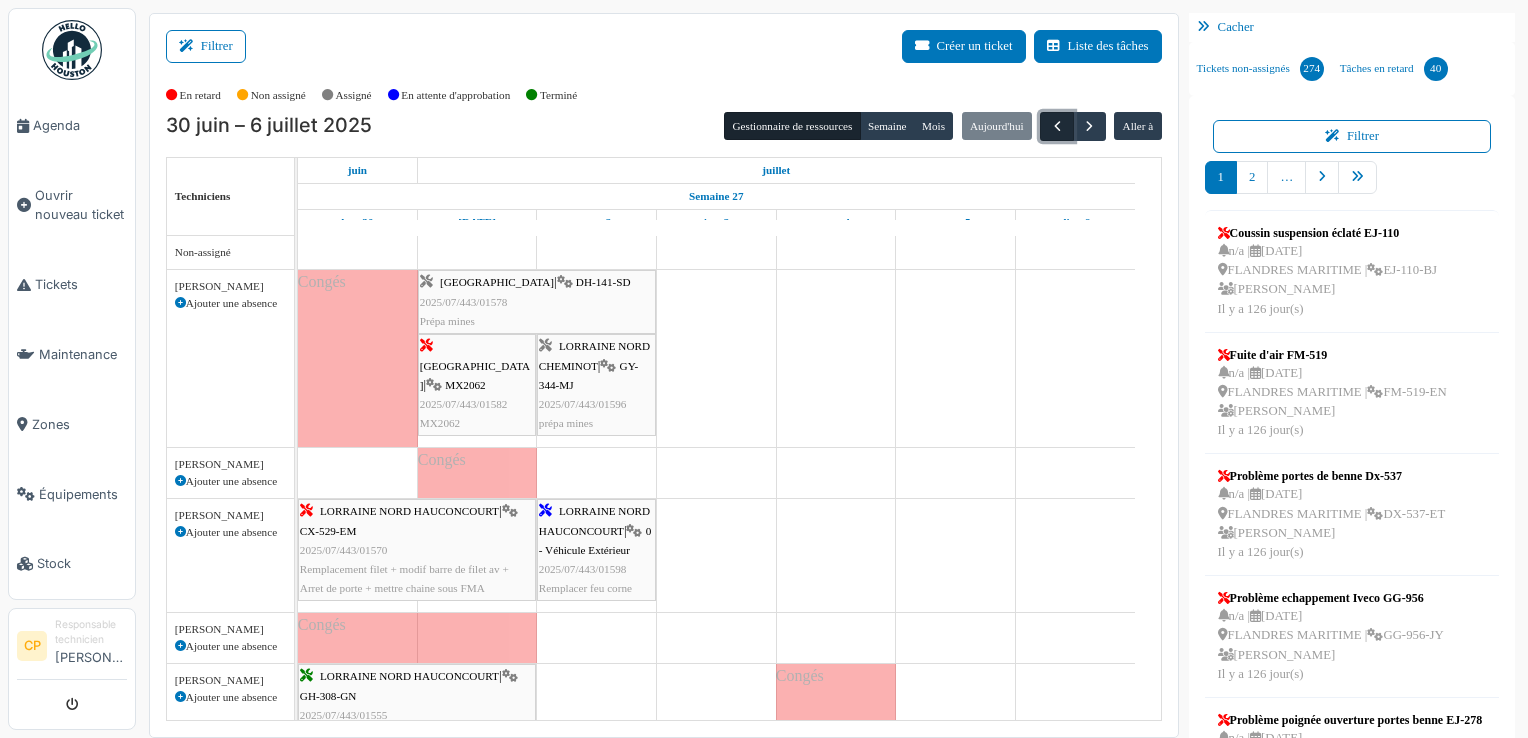 click at bounding box center [1057, 126] 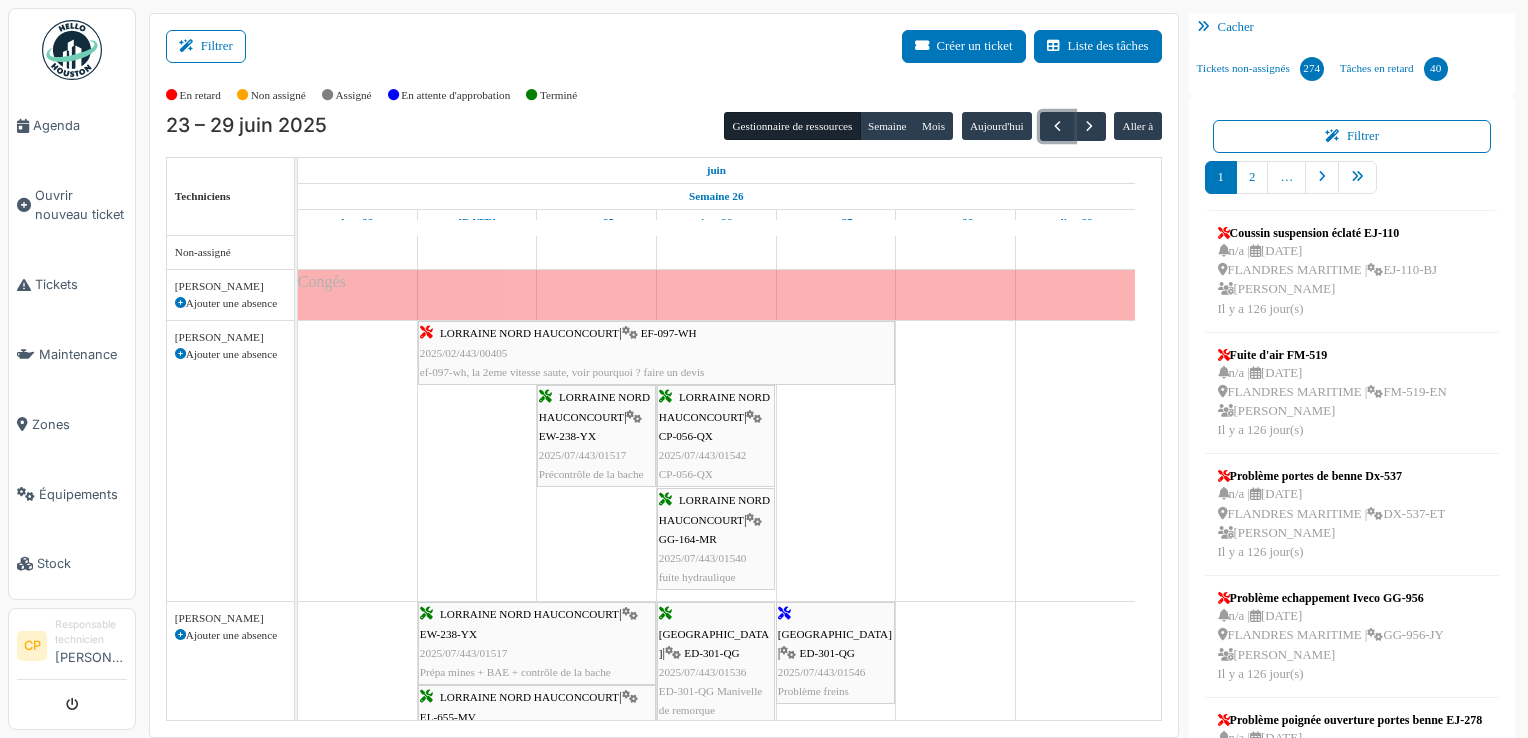 scroll, scrollTop: 57, scrollLeft: 0, axis: vertical 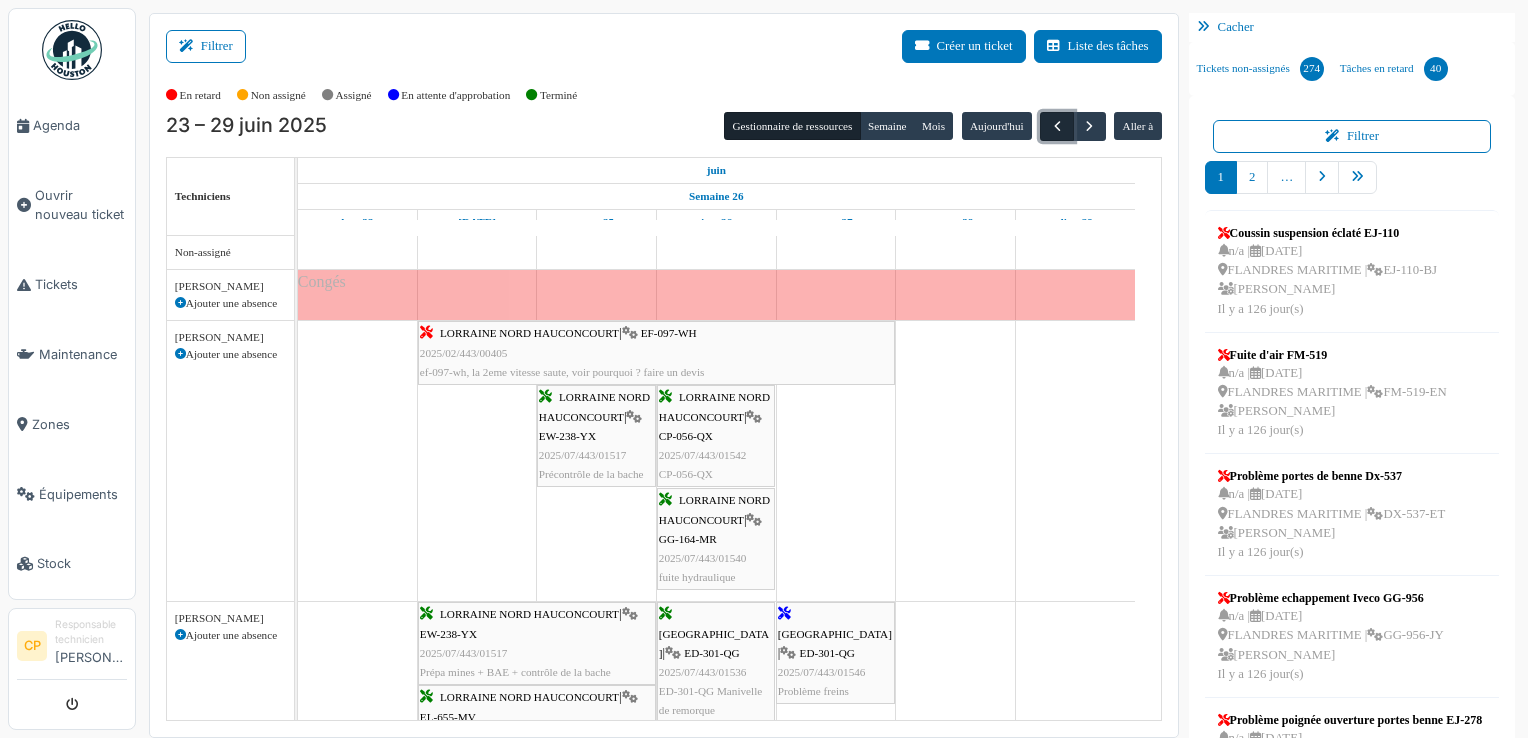 click at bounding box center (1057, 126) 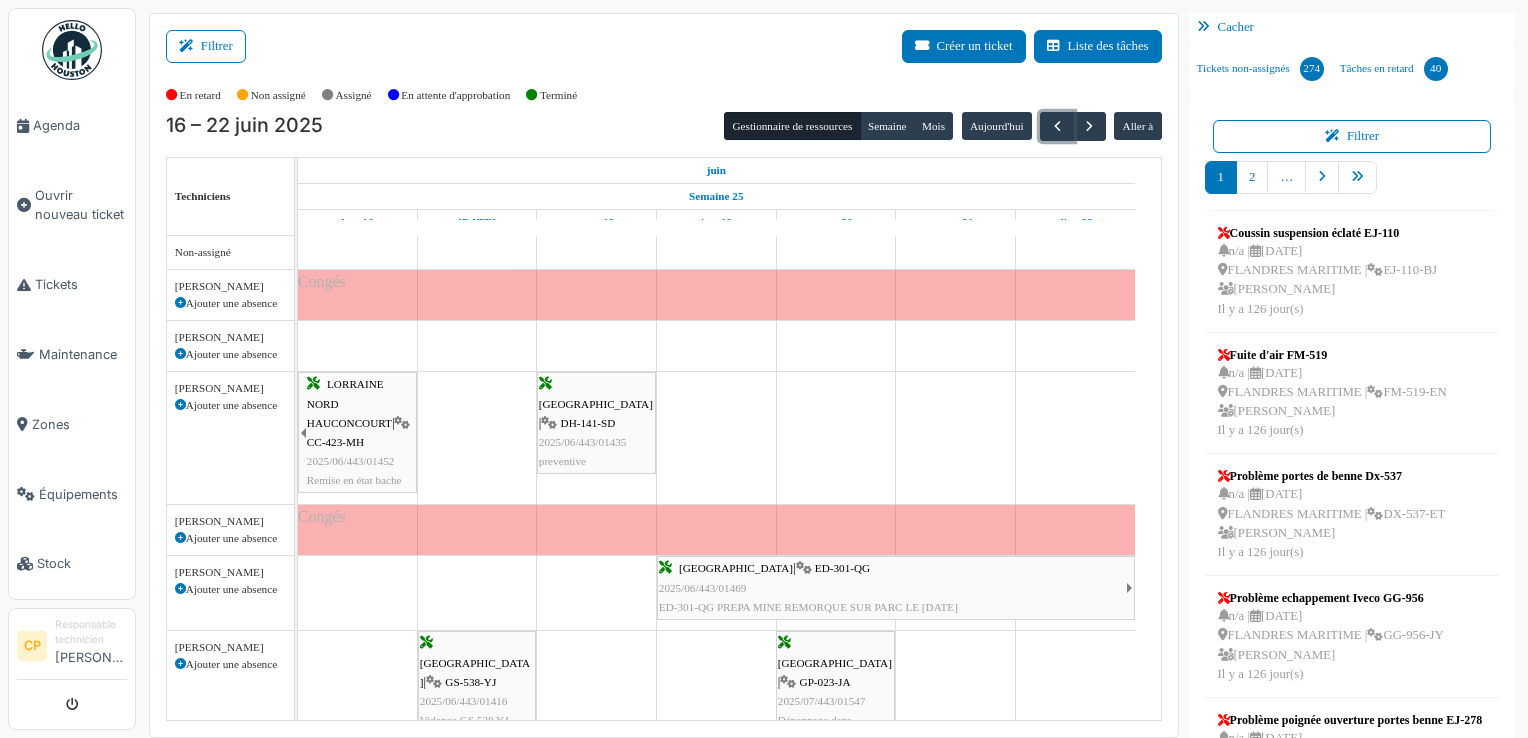 scroll, scrollTop: 71, scrollLeft: 0, axis: vertical 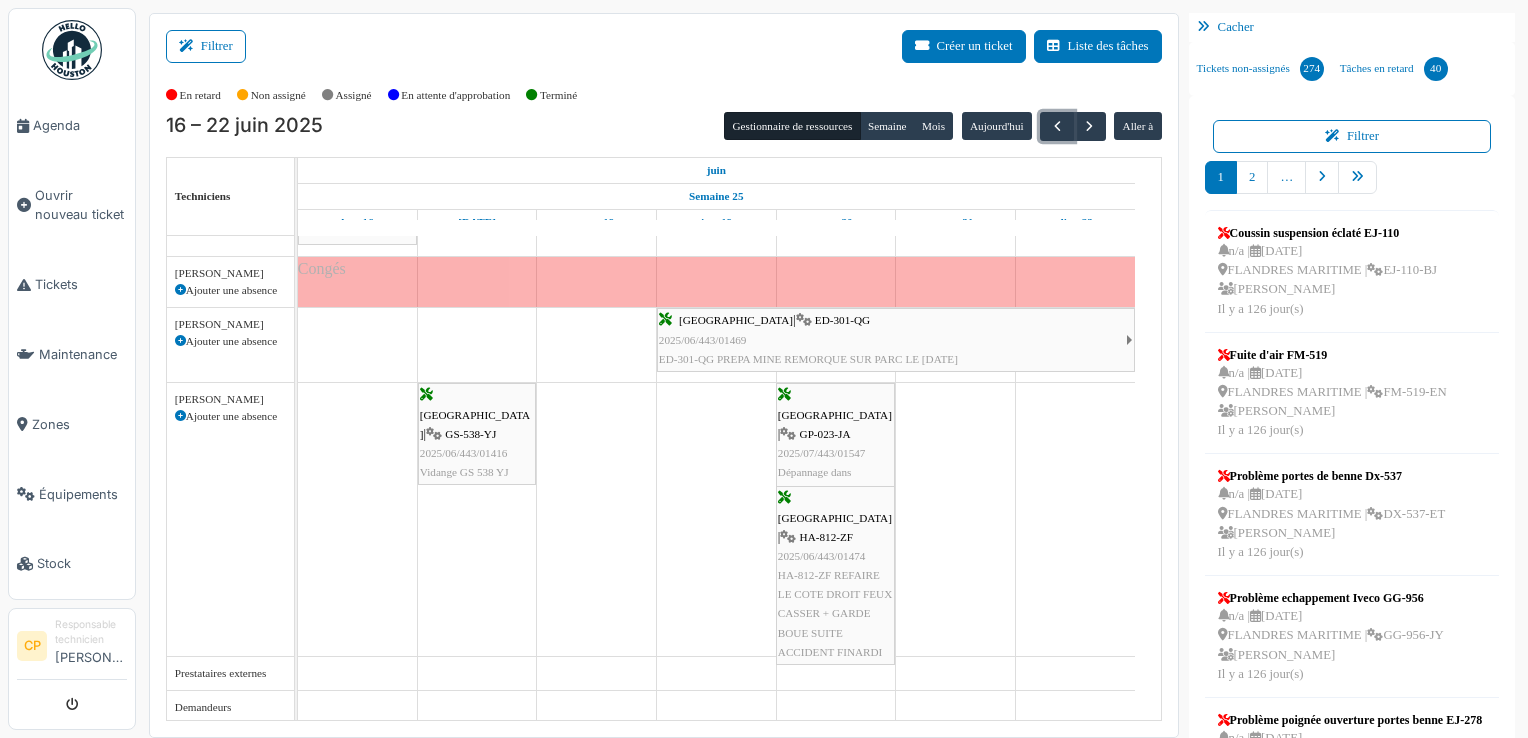 click on "HA-812-ZF" at bounding box center [826, 537] 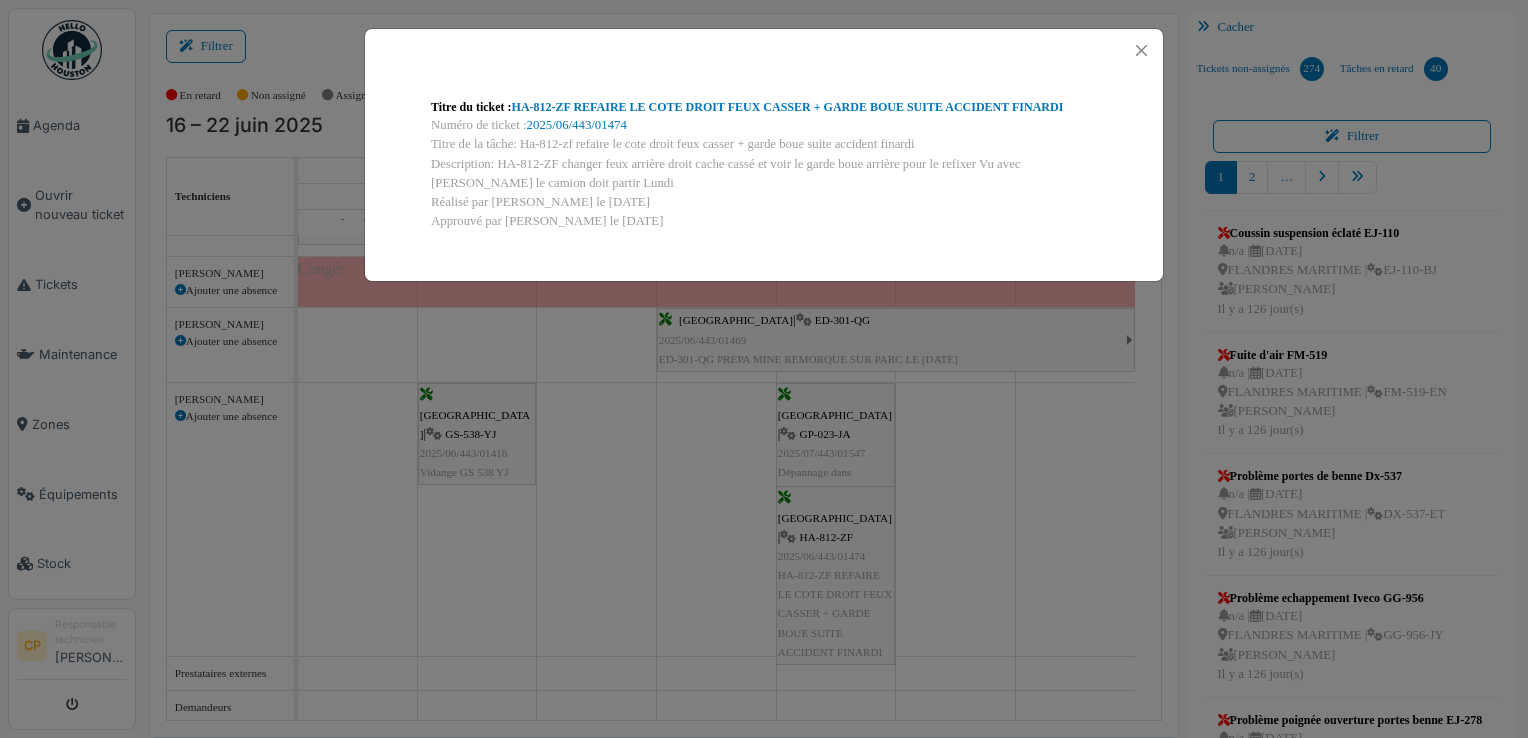 click on "Titre du ticket :
HA-812-ZF REFAIRE LE COTE DROIT FEUX CASSER + GARDE BOUE SUITE ACCIDENT FINARDI" at bounding box center (764, 107) 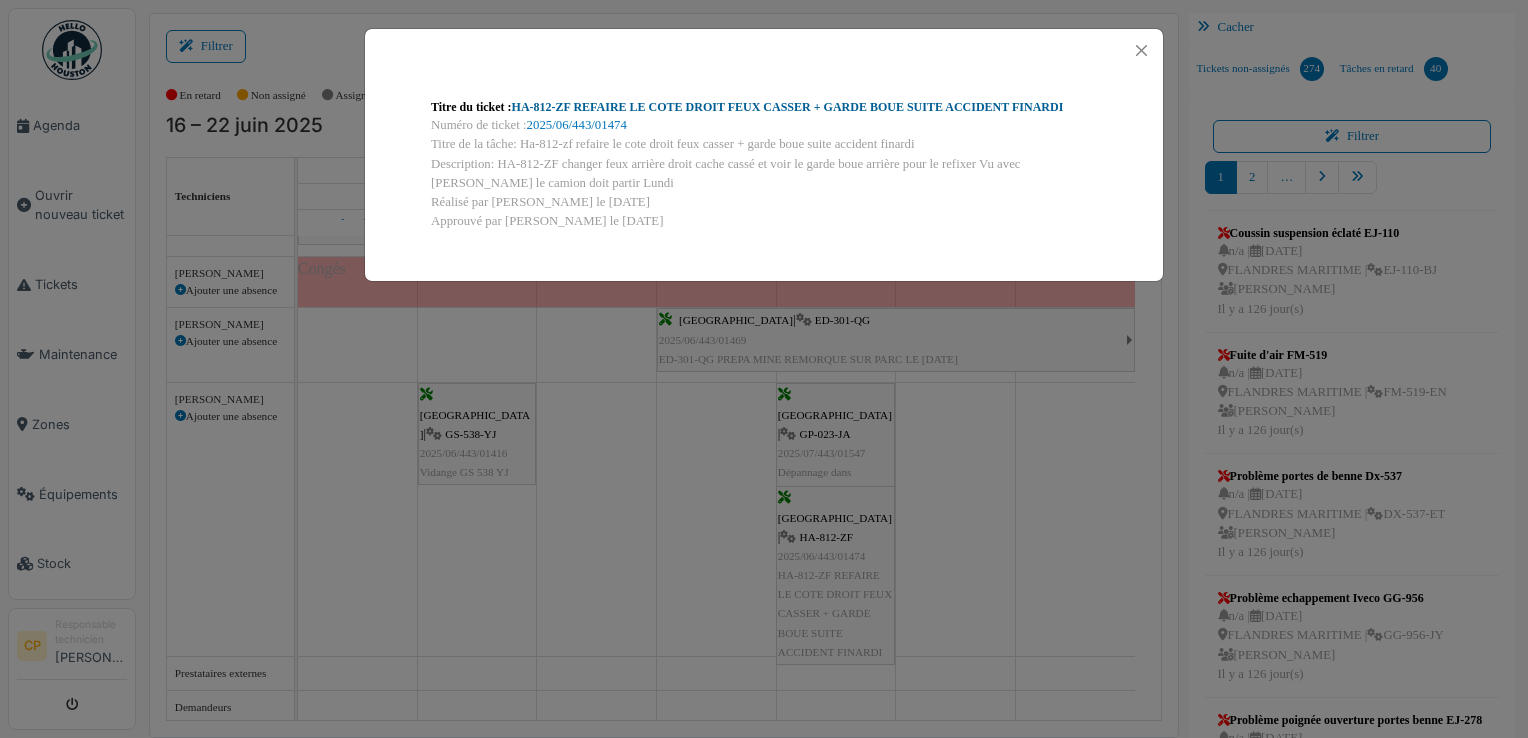 click on "HA-812-ZF REFAIRE LE COTE DROIT FEUX CASSER + GARDE BOUE SUITE ACCIDENT FINARDI" at bounding box center [788, 107] 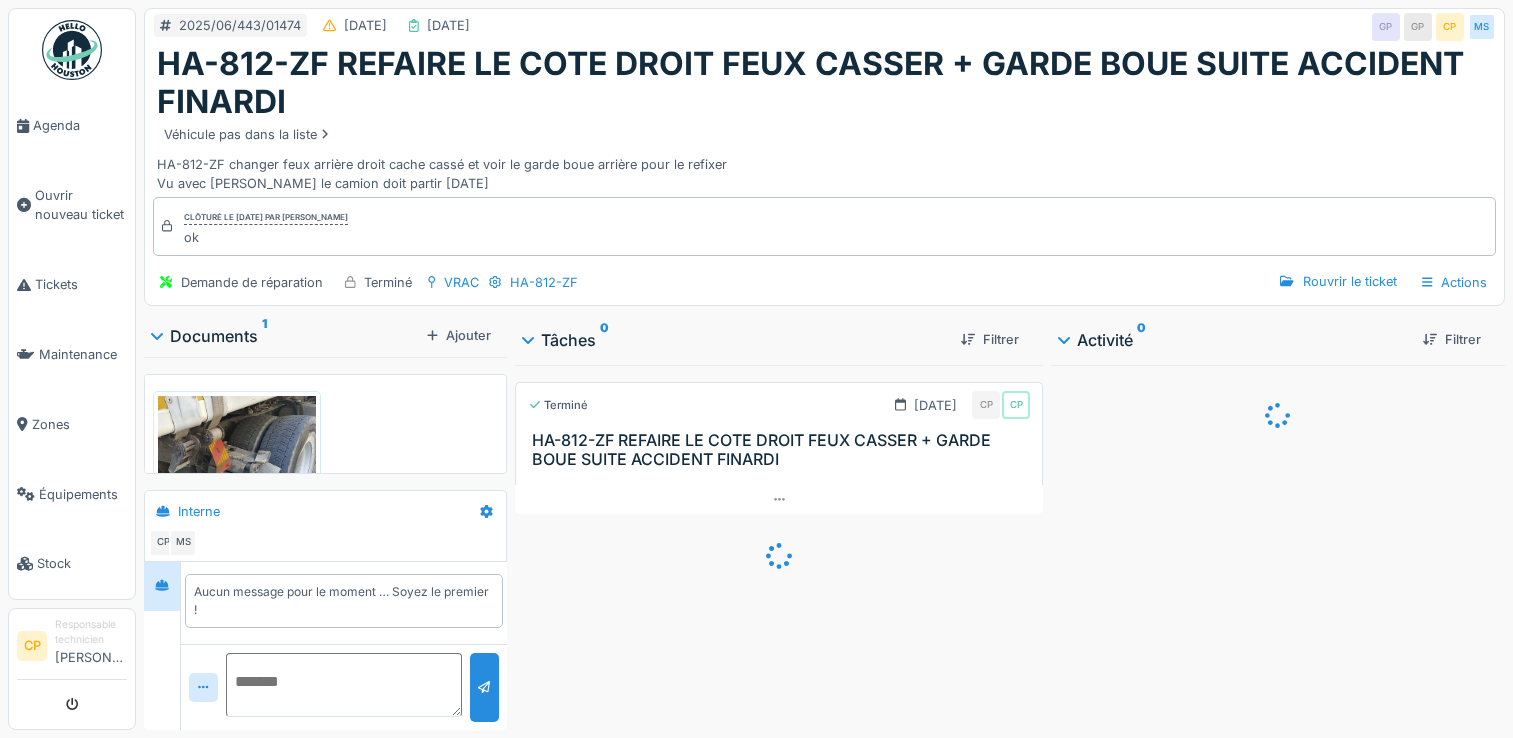 scroll, scrollTop: 0, scrollLeft: 0, axis: both 